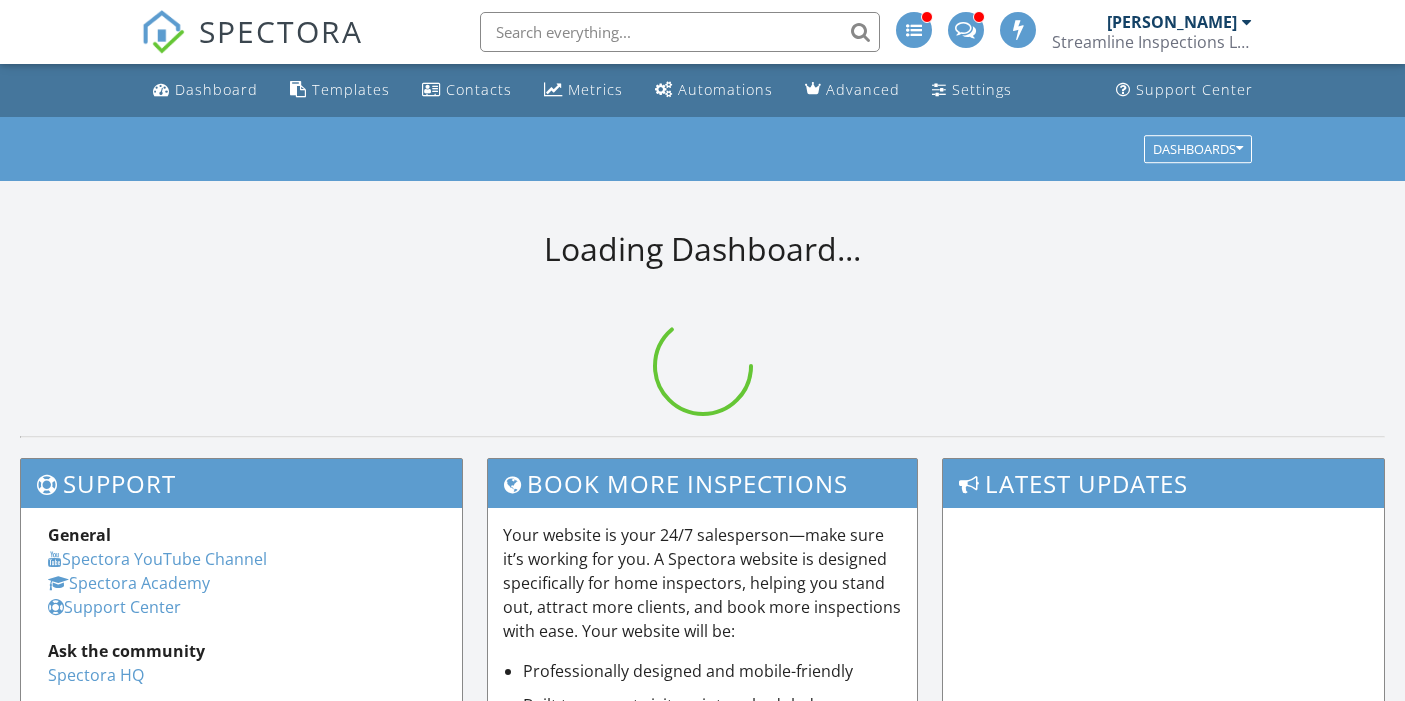 scroll, scrollTop: 0, scrollLeft: 0, axis: both 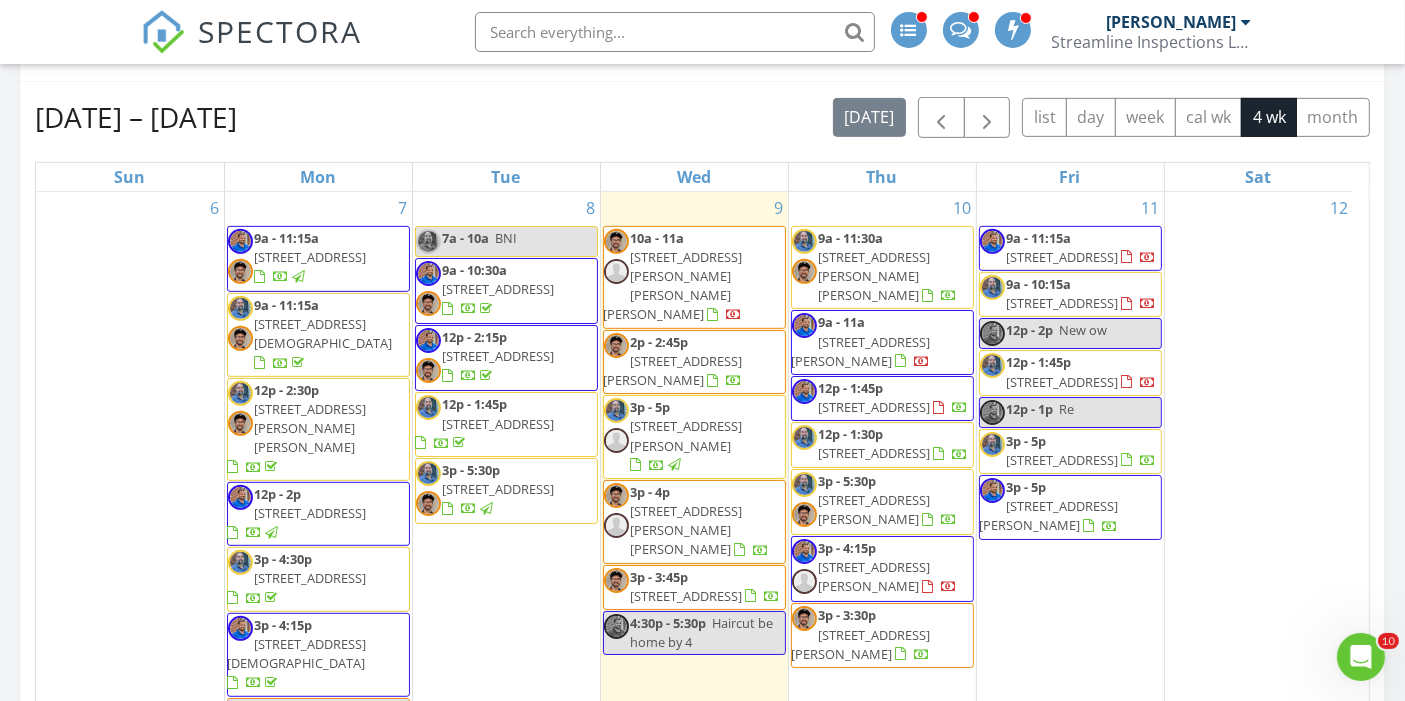 click on "2008 Arnett Dr, Camden 29020" at bounding box center [673, 370] 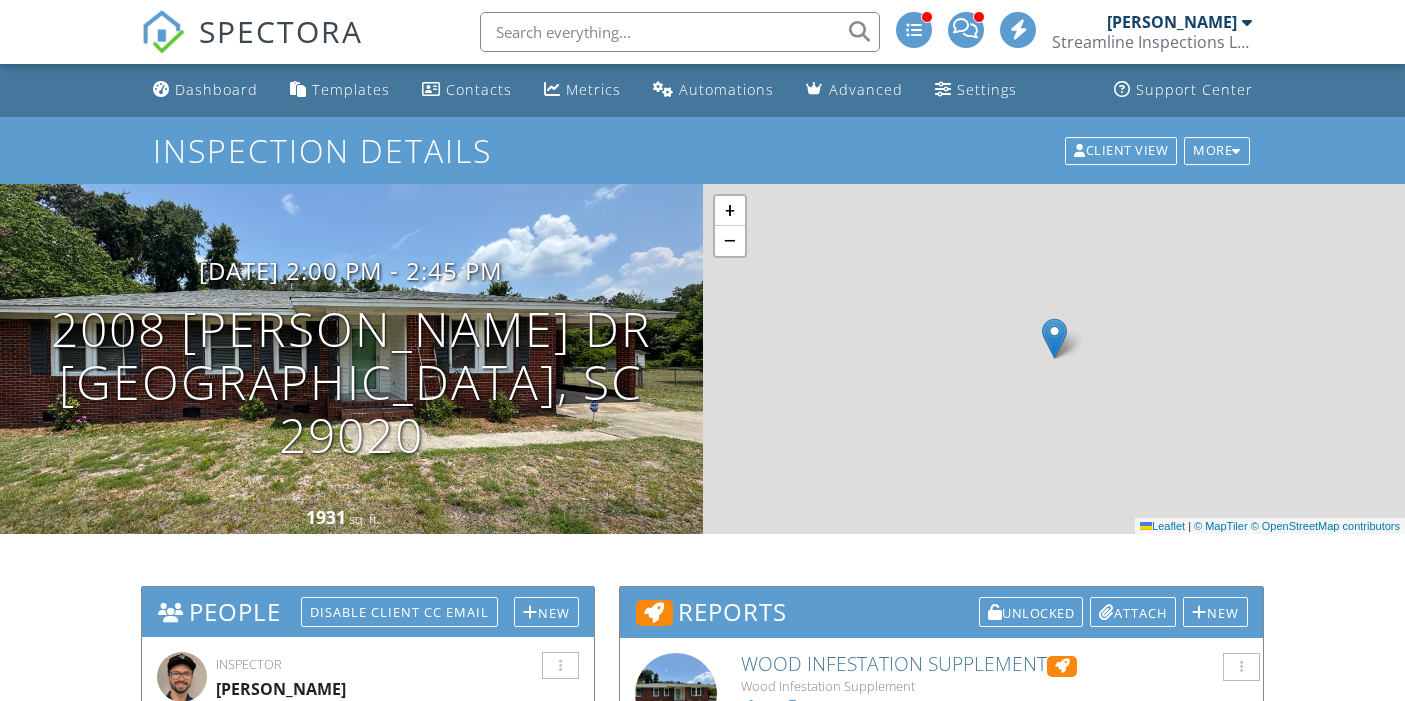 scroll, scrollTop: 0, scrollLeft: 0, axis: both 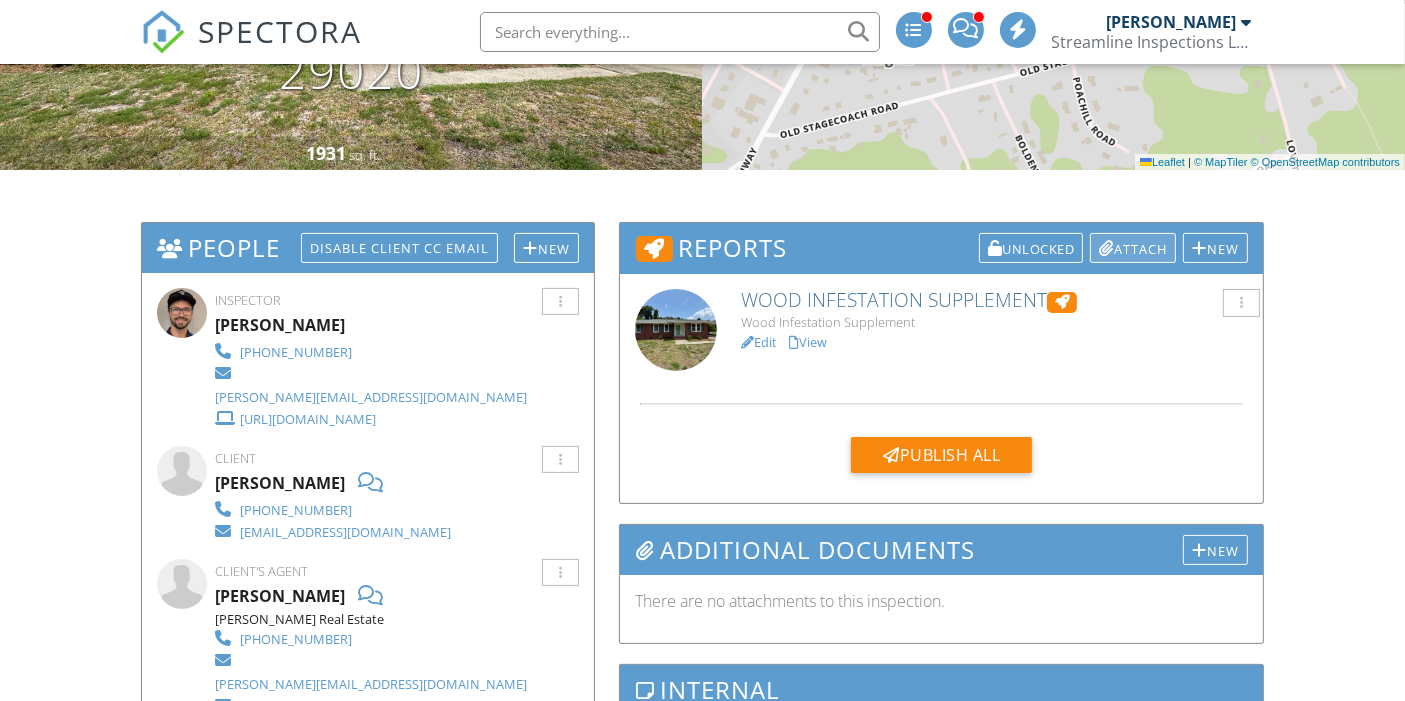 click on "Attach" at bounding box center [1133, 248] 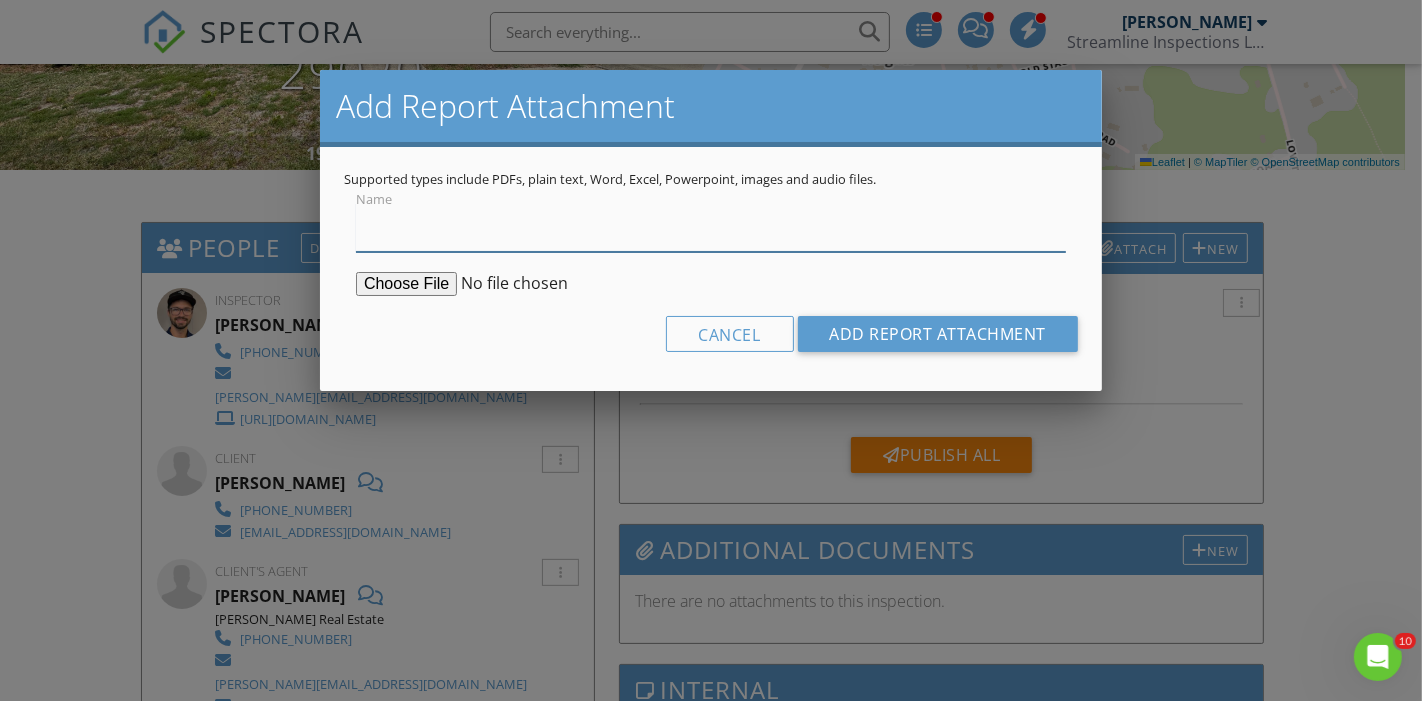 scroll, scrollTop: 0, scrollLeft: 0, axis: both 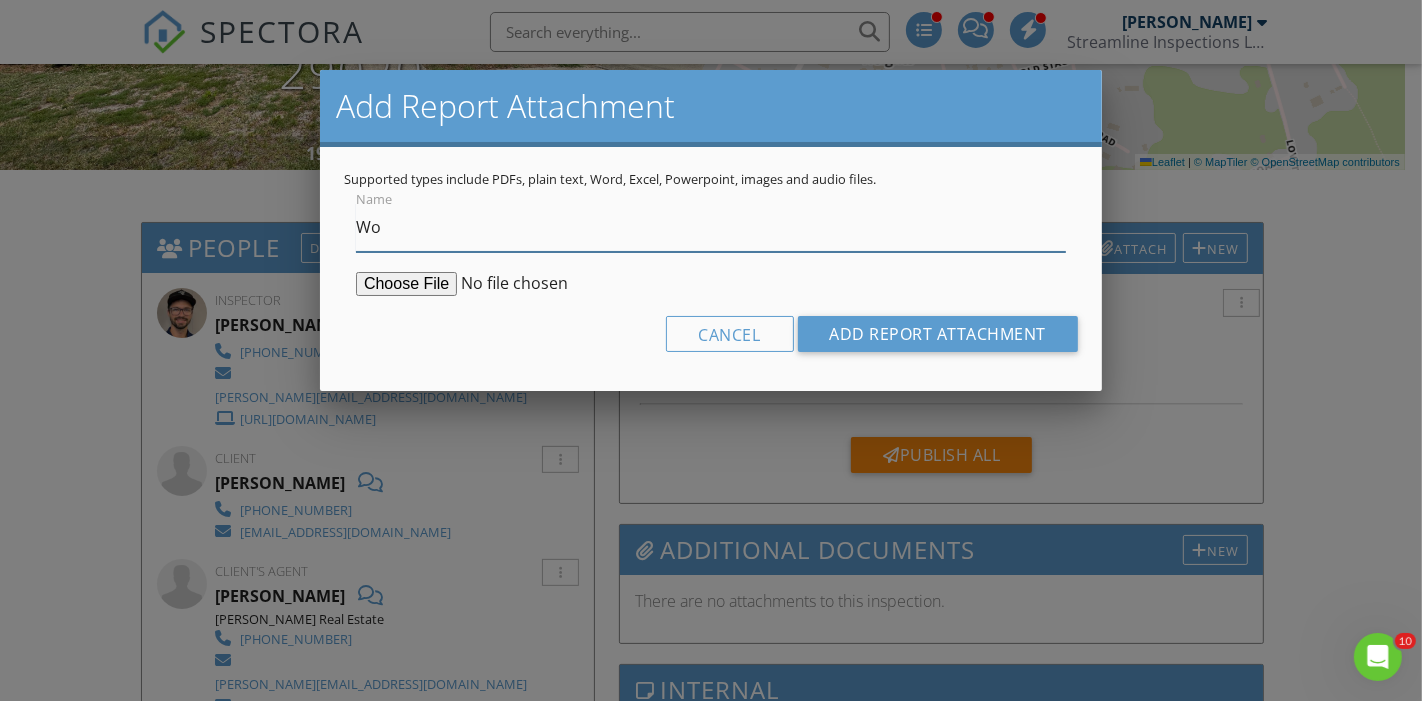 type on "Wood Infestation (CL100) Report" 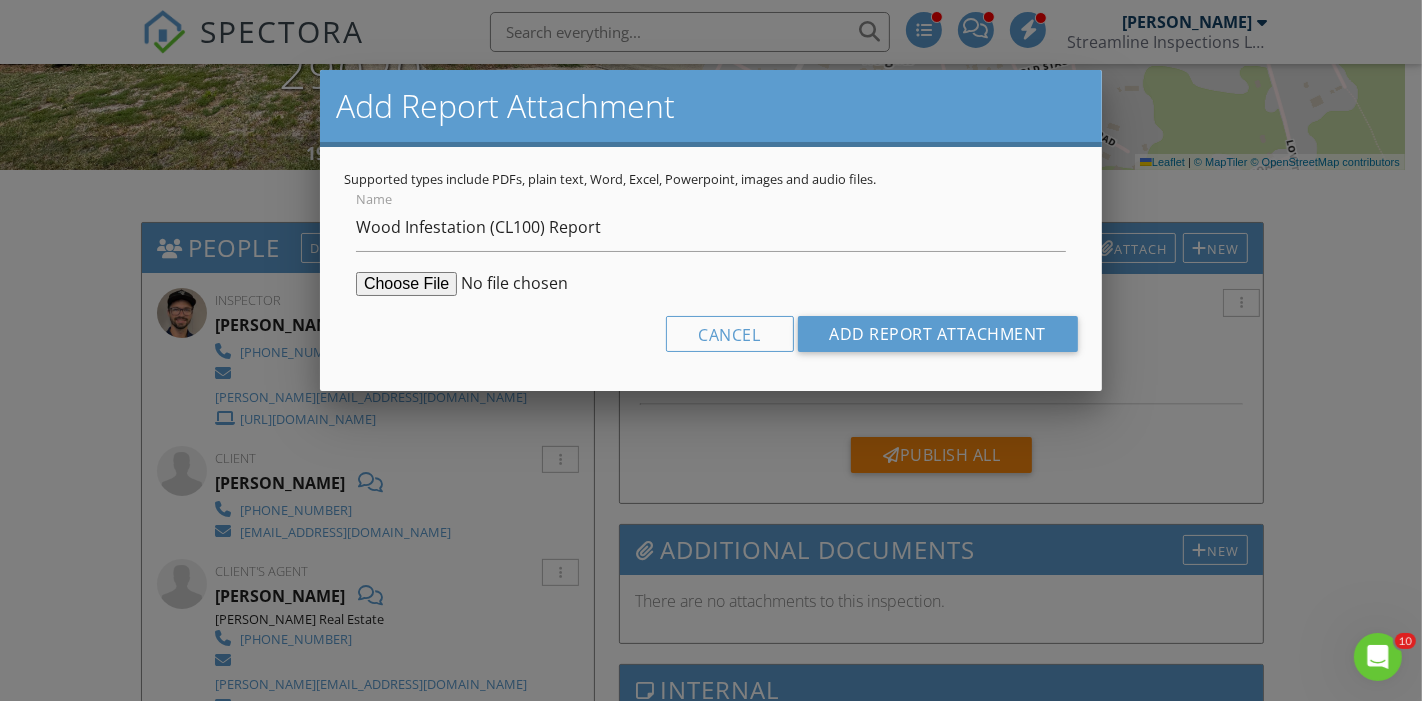 click at bounding box center [509, 284] 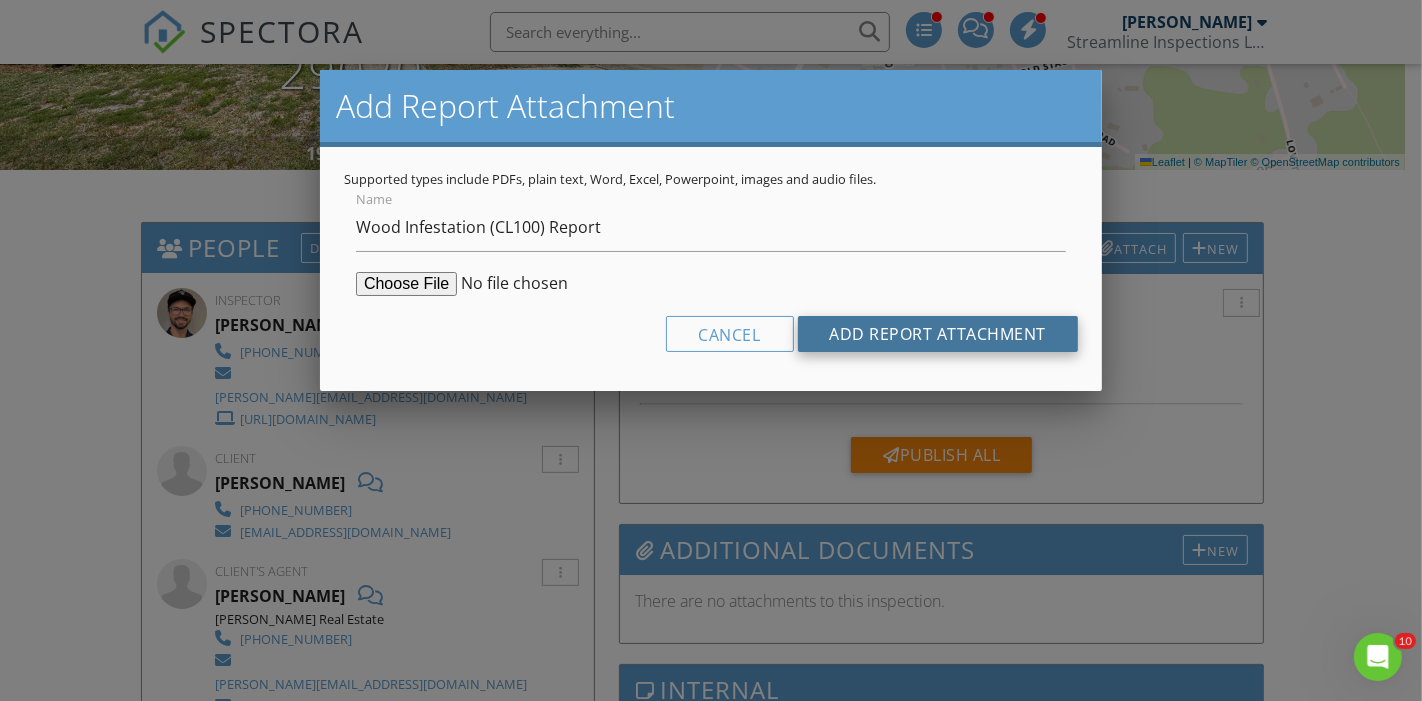 click on "Add Report Attachment" at bounding box center [938, 334] 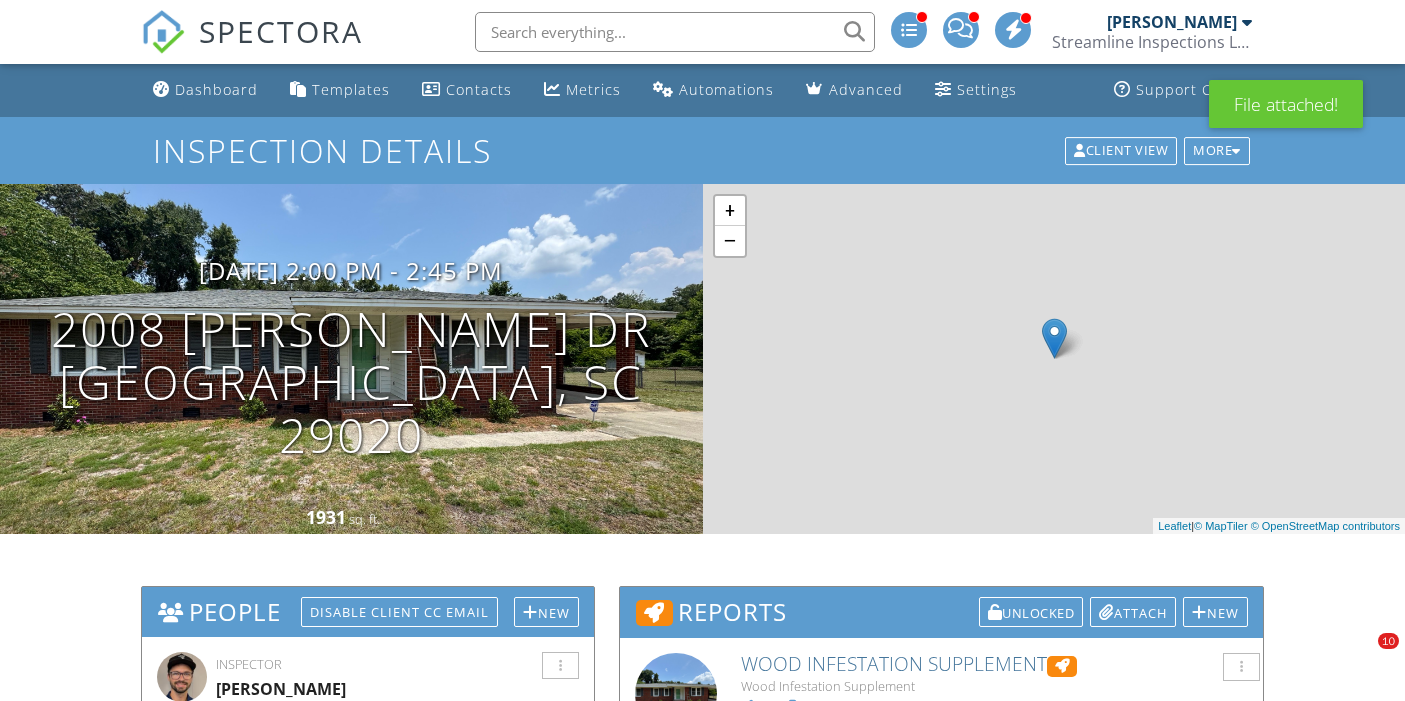 scroll, scrollTop: 0, scrollLeft: 0, axis: both 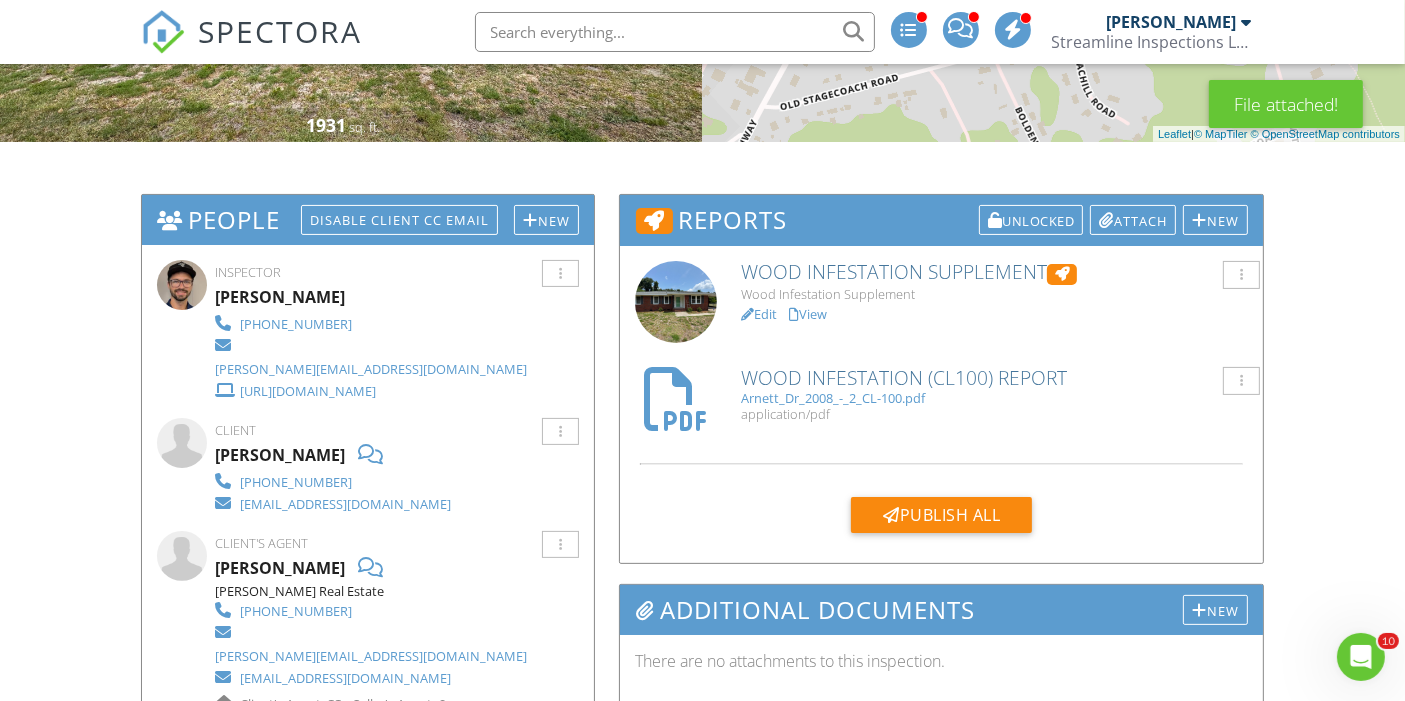 click on "View" at bounding box center [808, 314] 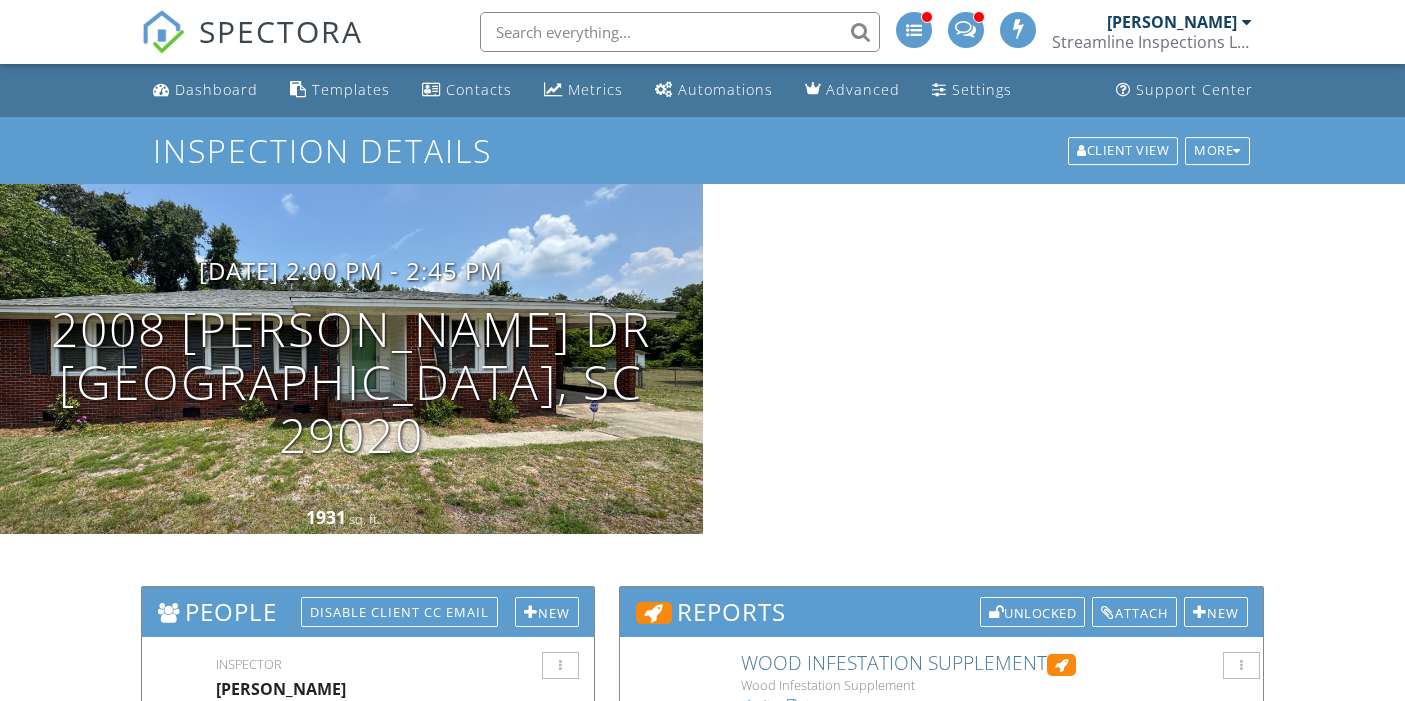 scroll, scrollTop: 0, scrollLeft: 0, axis: both 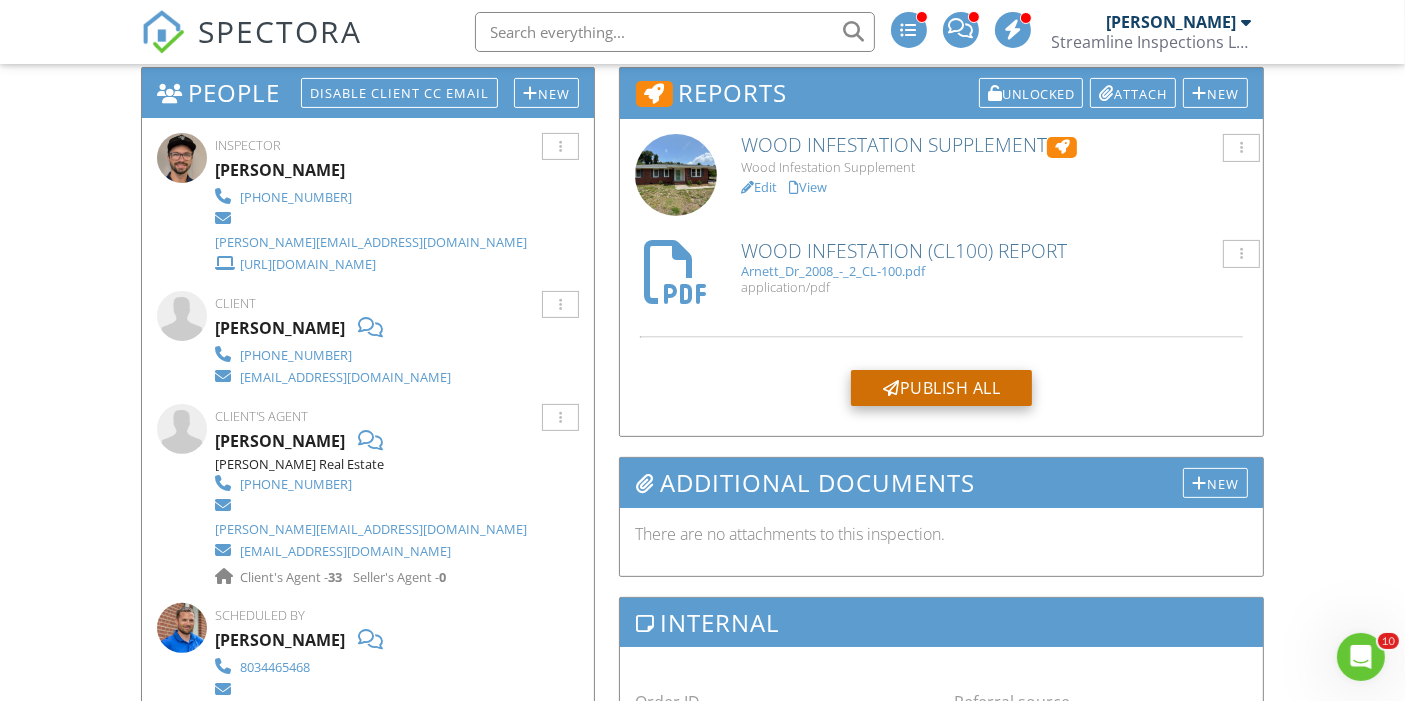 click on "Publish All" at bounding box center (941, 388) 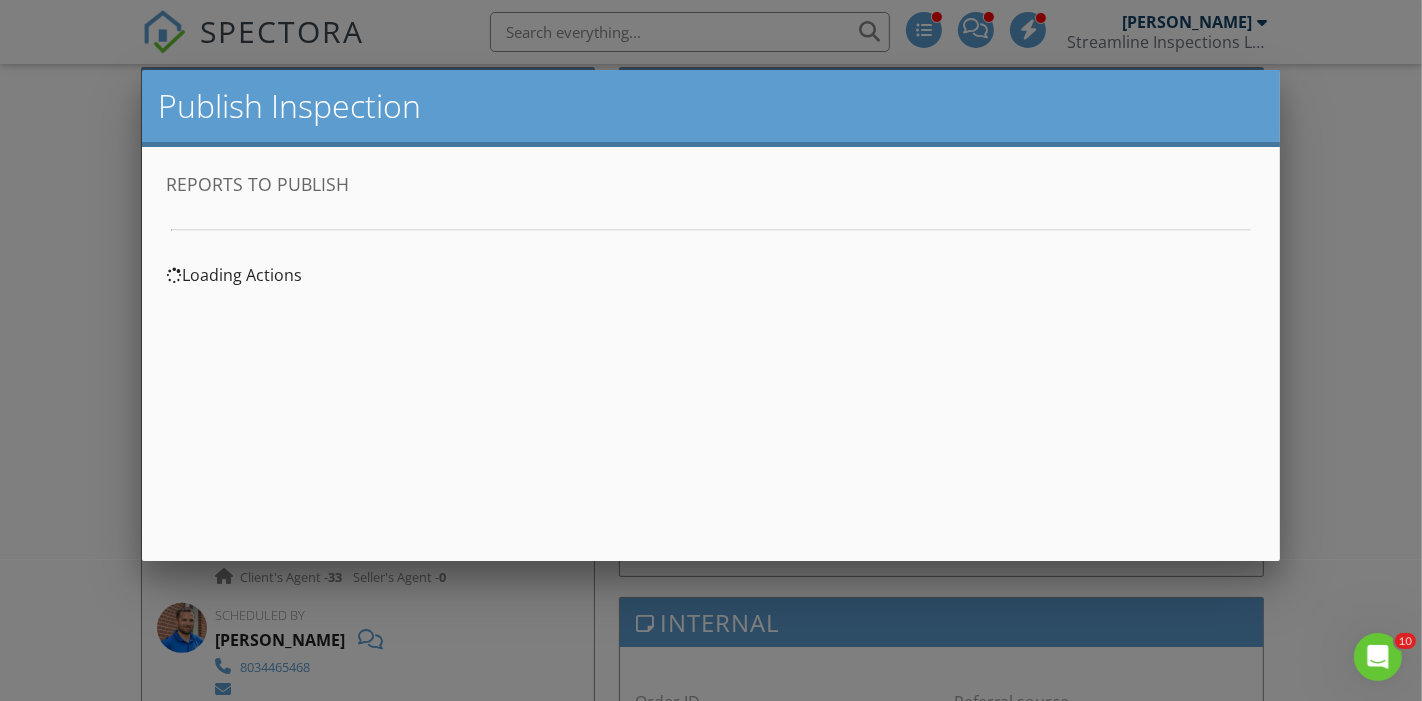 scroll, scrollTop: 0, scrollLeft: 0, axis: both 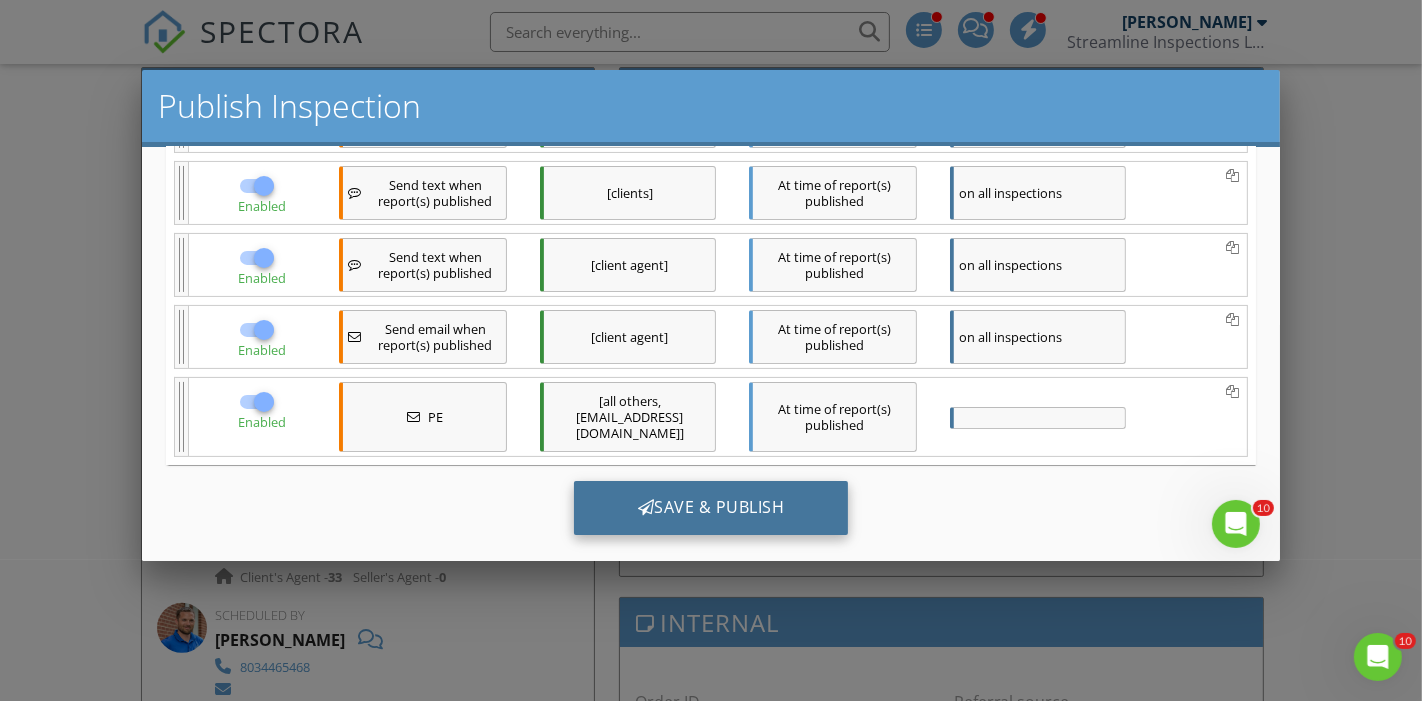 click on "Save & Publish" at bounding box center [711, 508] 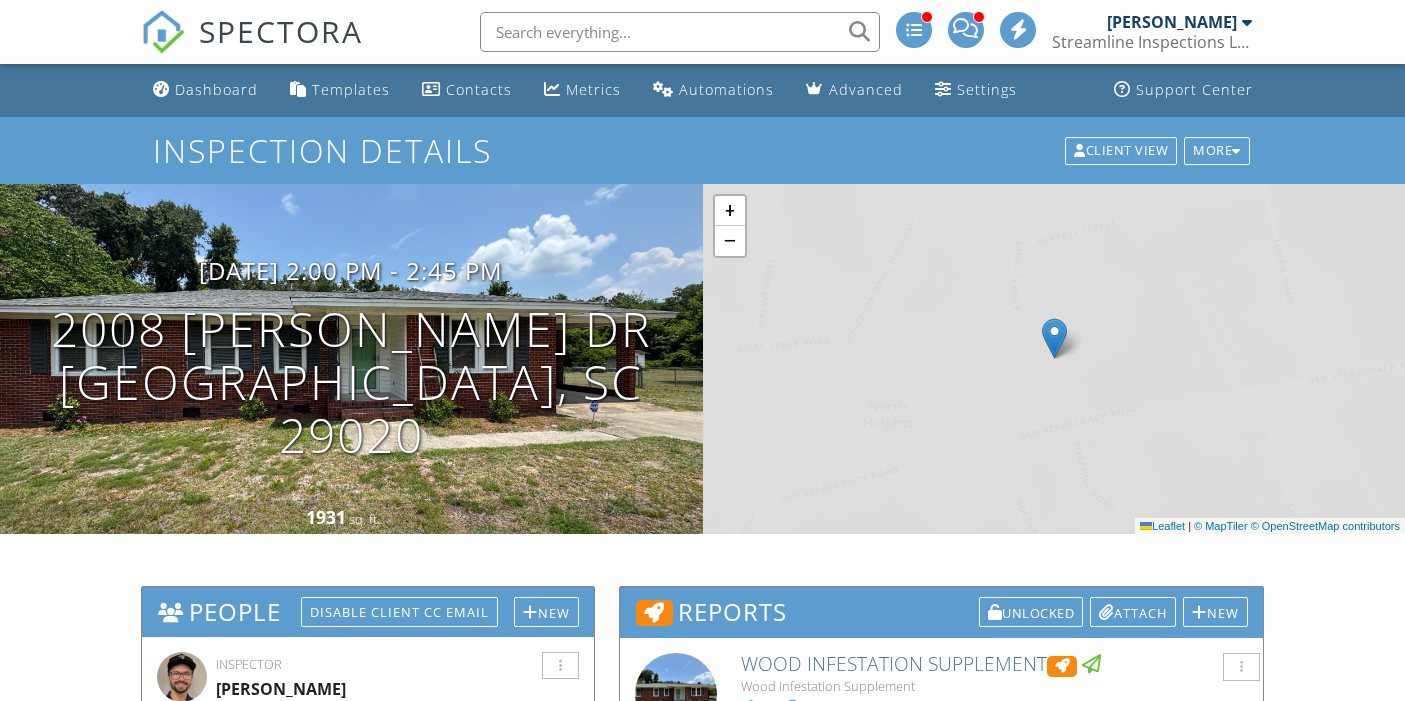 scroll, scrollTop: 0, scrollLeft: 0, axis: both 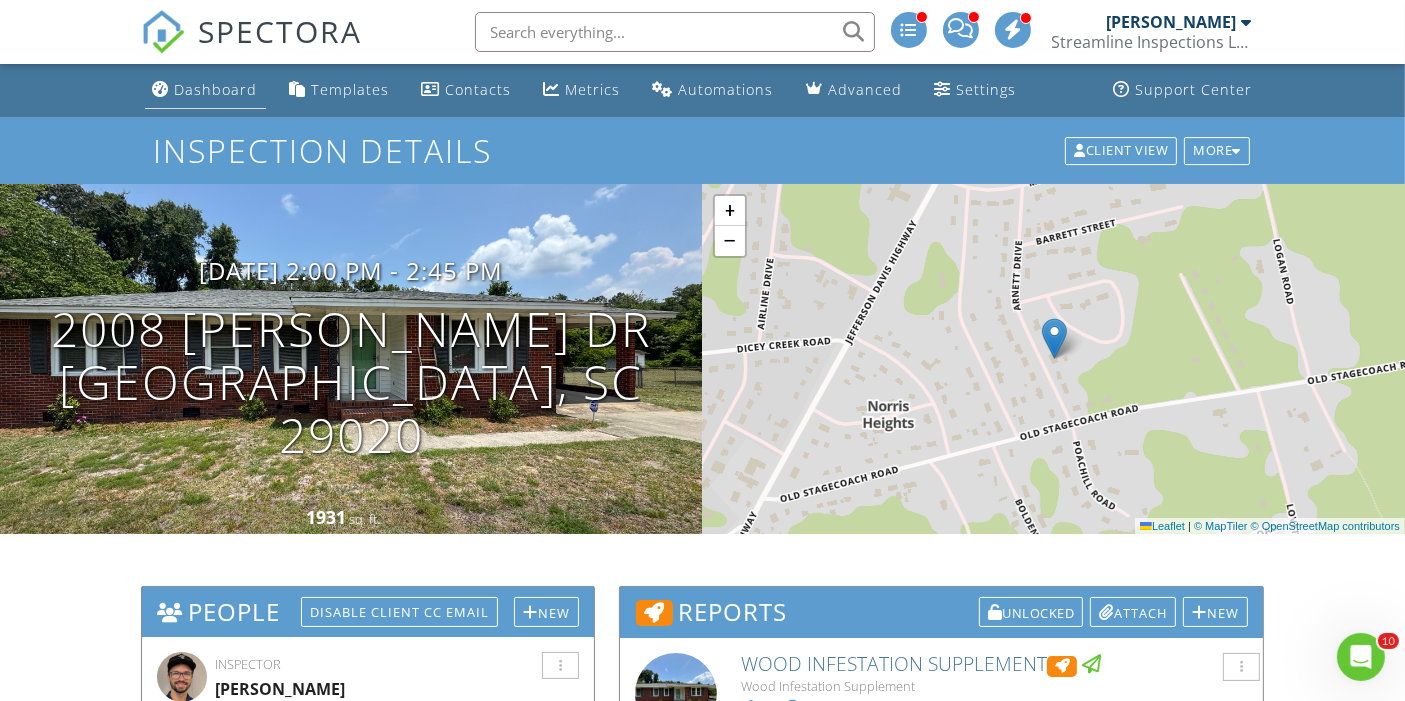 click on "Dashboard" at bounding box center [216, 89] 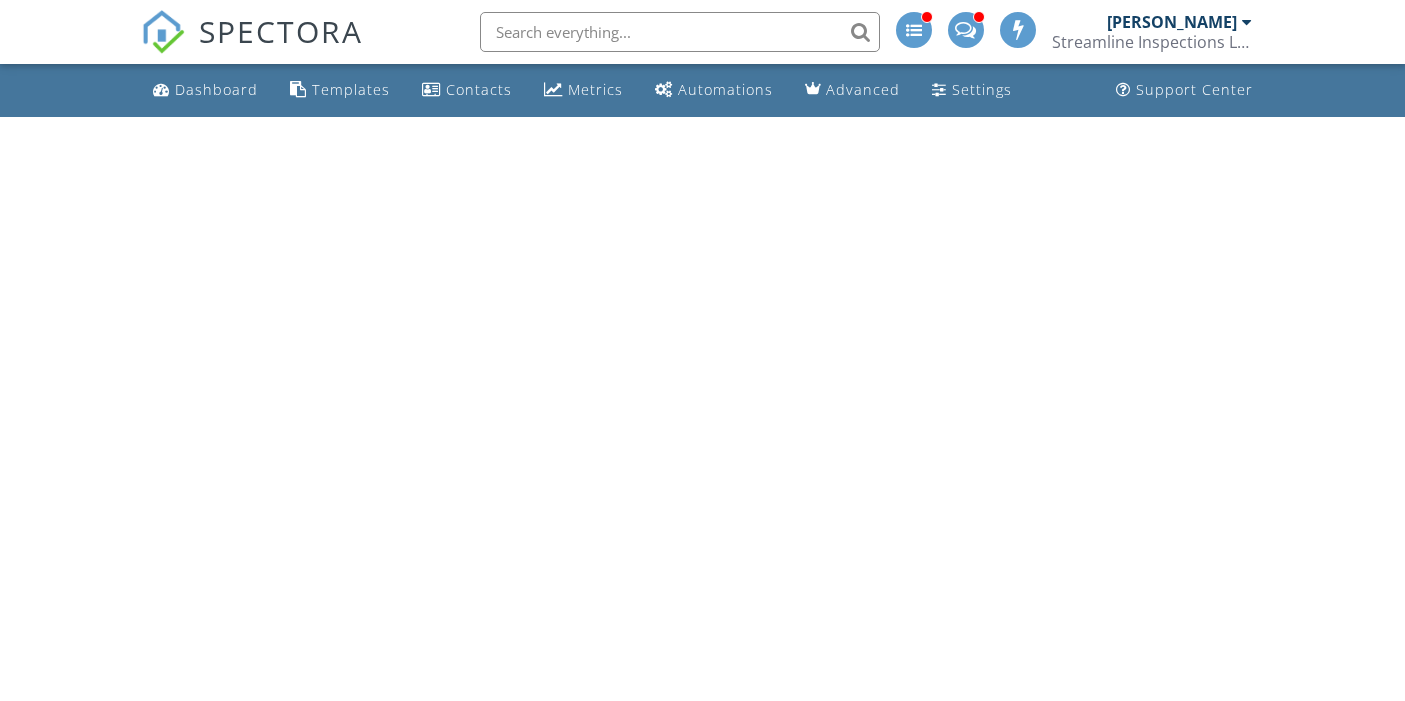 scroll, scrollTop: 0, scrollLeft: 0, axis: both 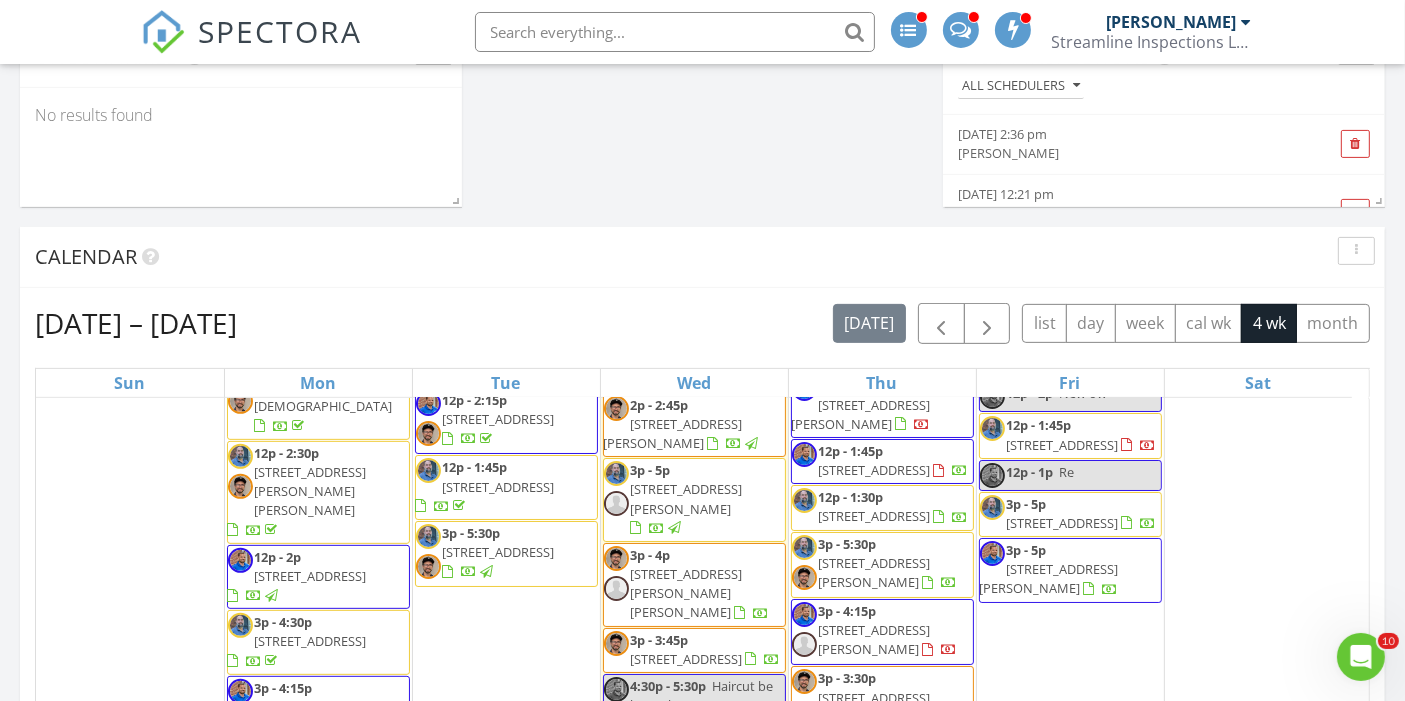 click on "[STREET_ADDRESS]" at bounding box center [687, 659] 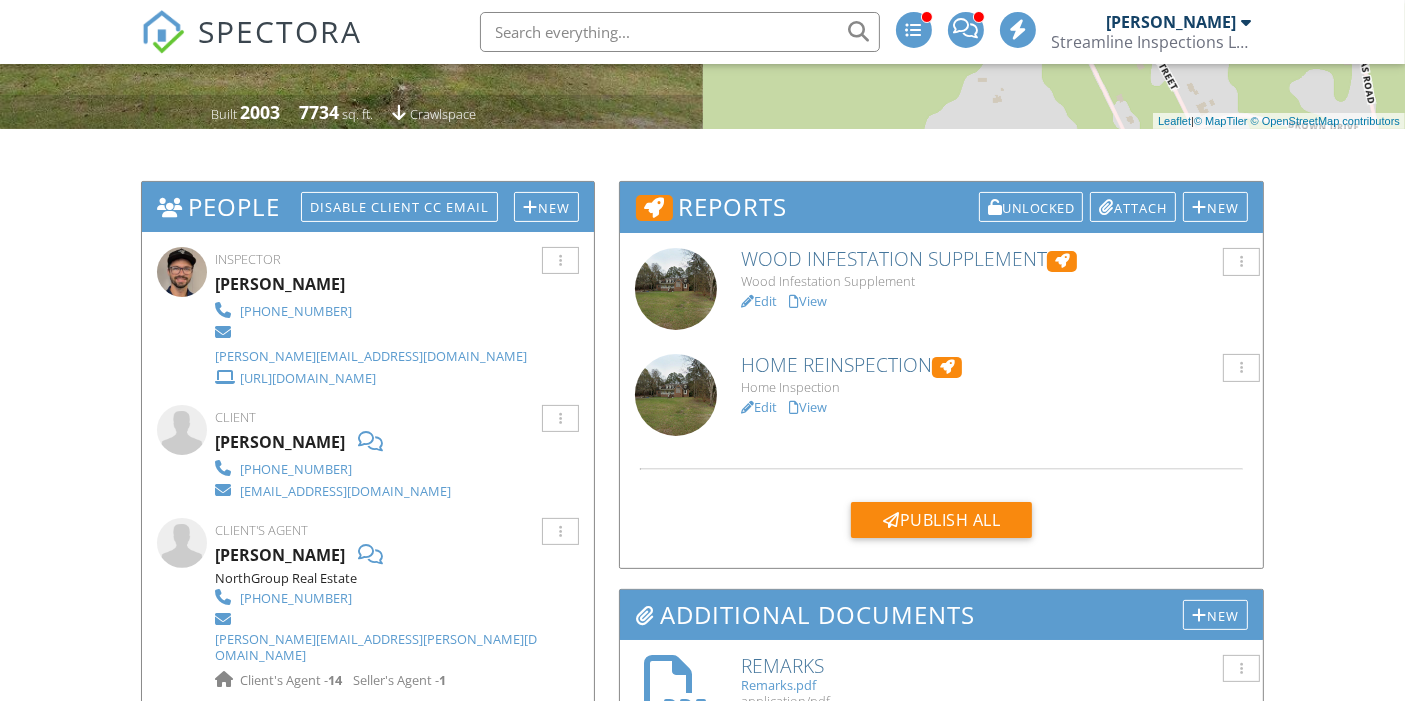scroll, scrollTop: 411, scrollLeft: 0, axis: vertical 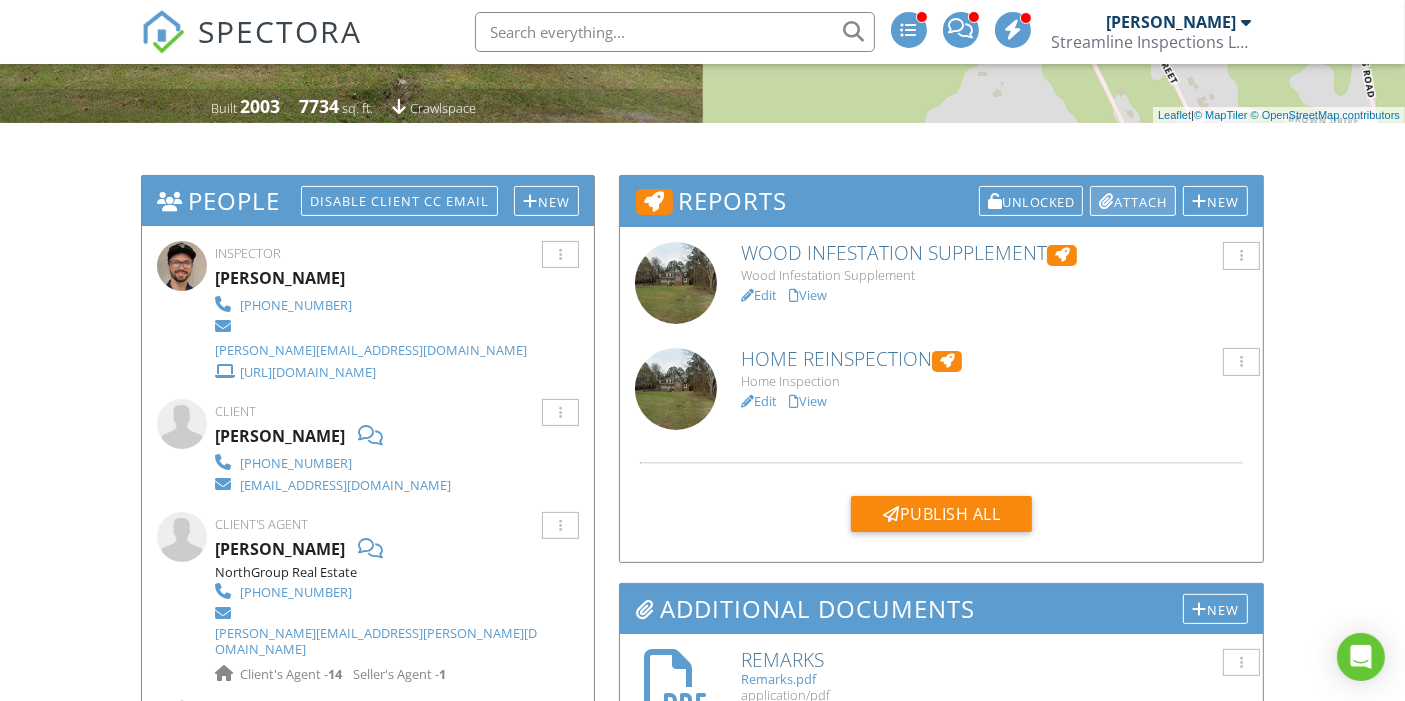 click on "Attach" at bounding box center (1133, 201) 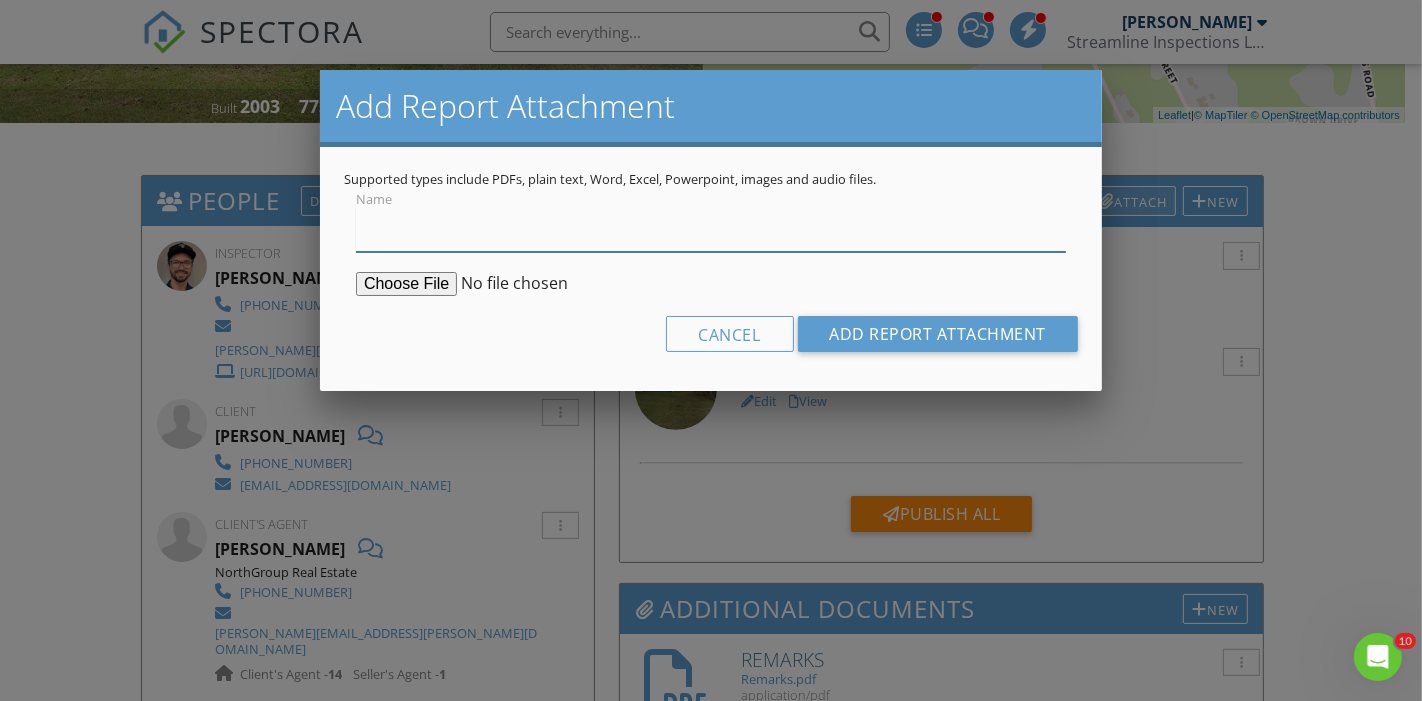 scroll, scrollTop: 0, scrollLeft: 0, axis: both 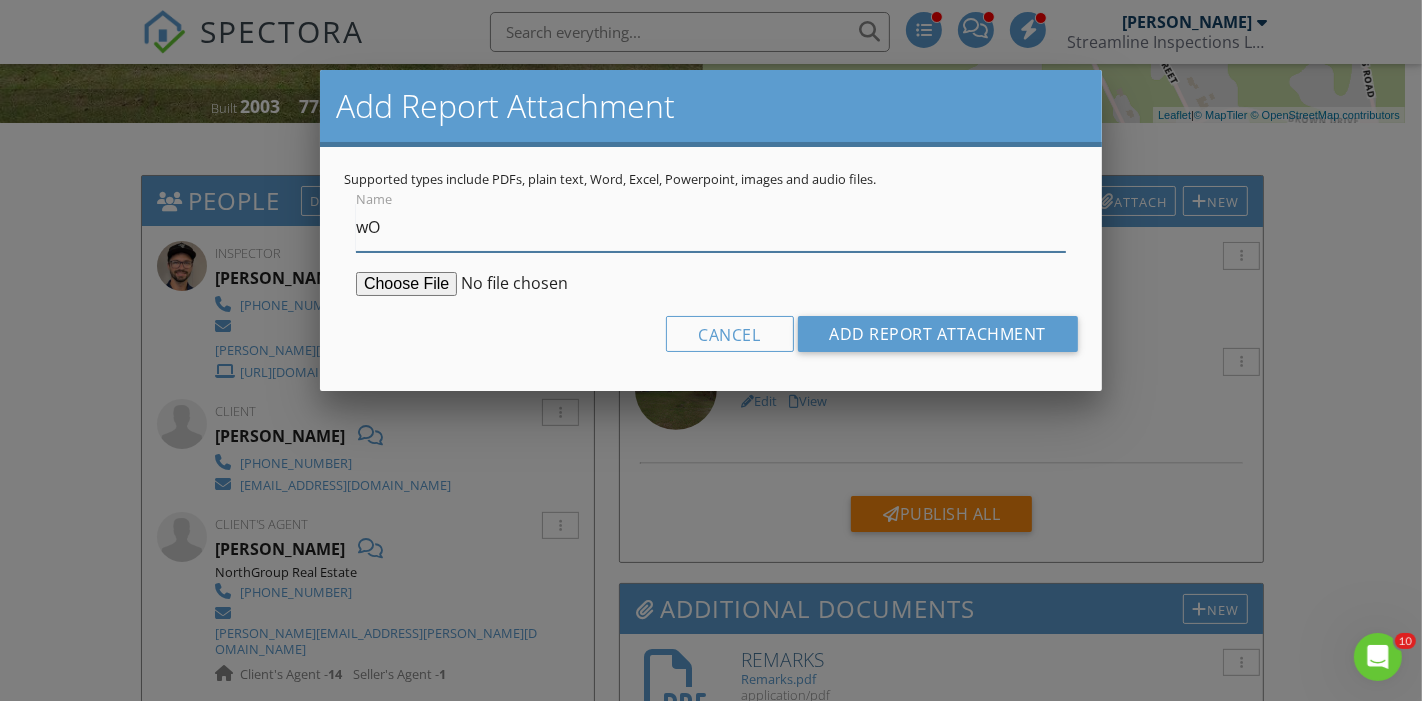 type on "w" 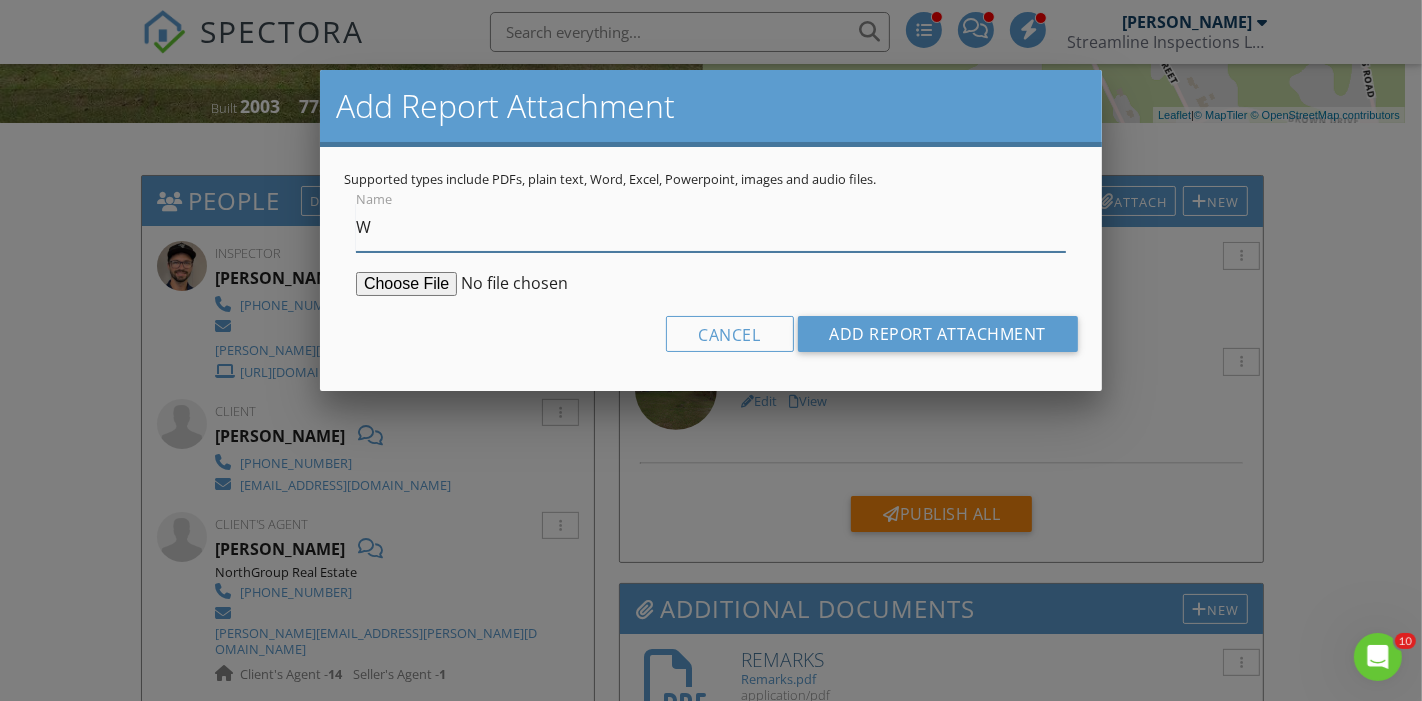 type on "Wood Infestation (CL100) Report" 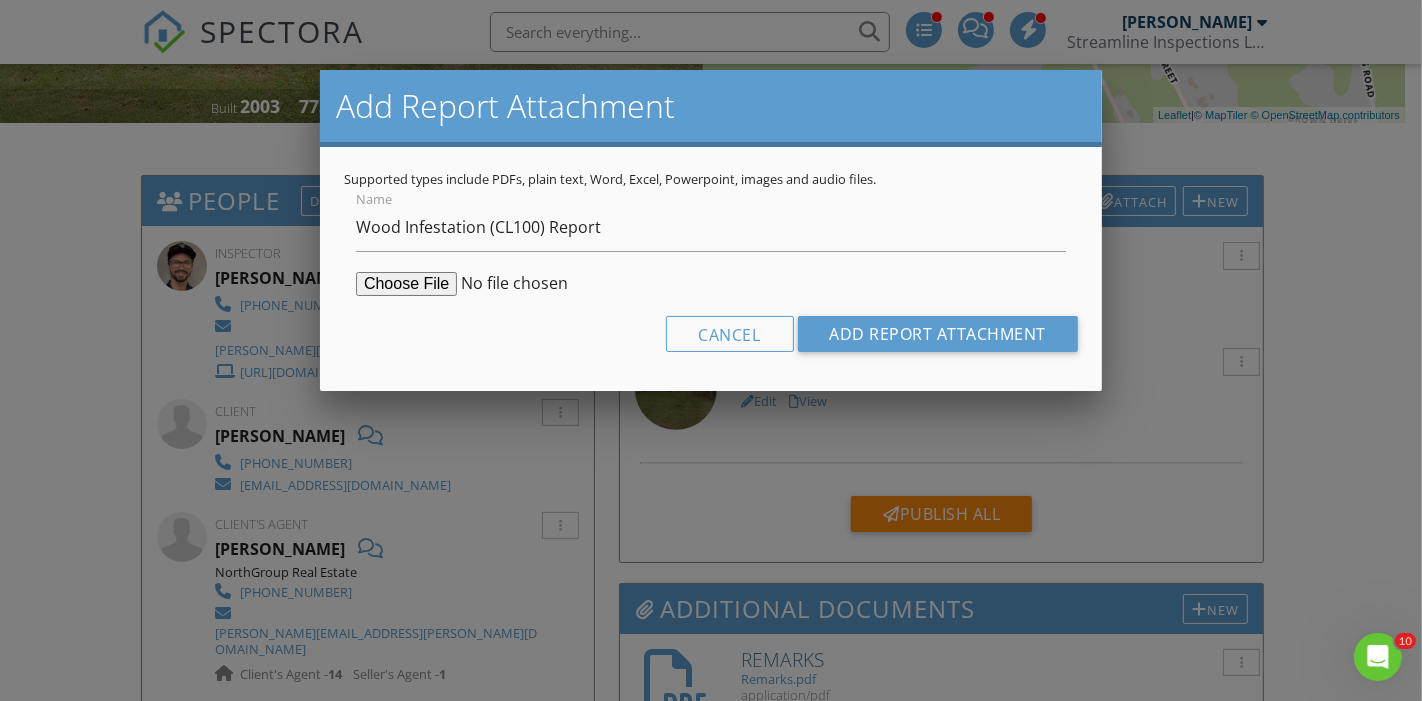 click at bounding box center [509, 284] 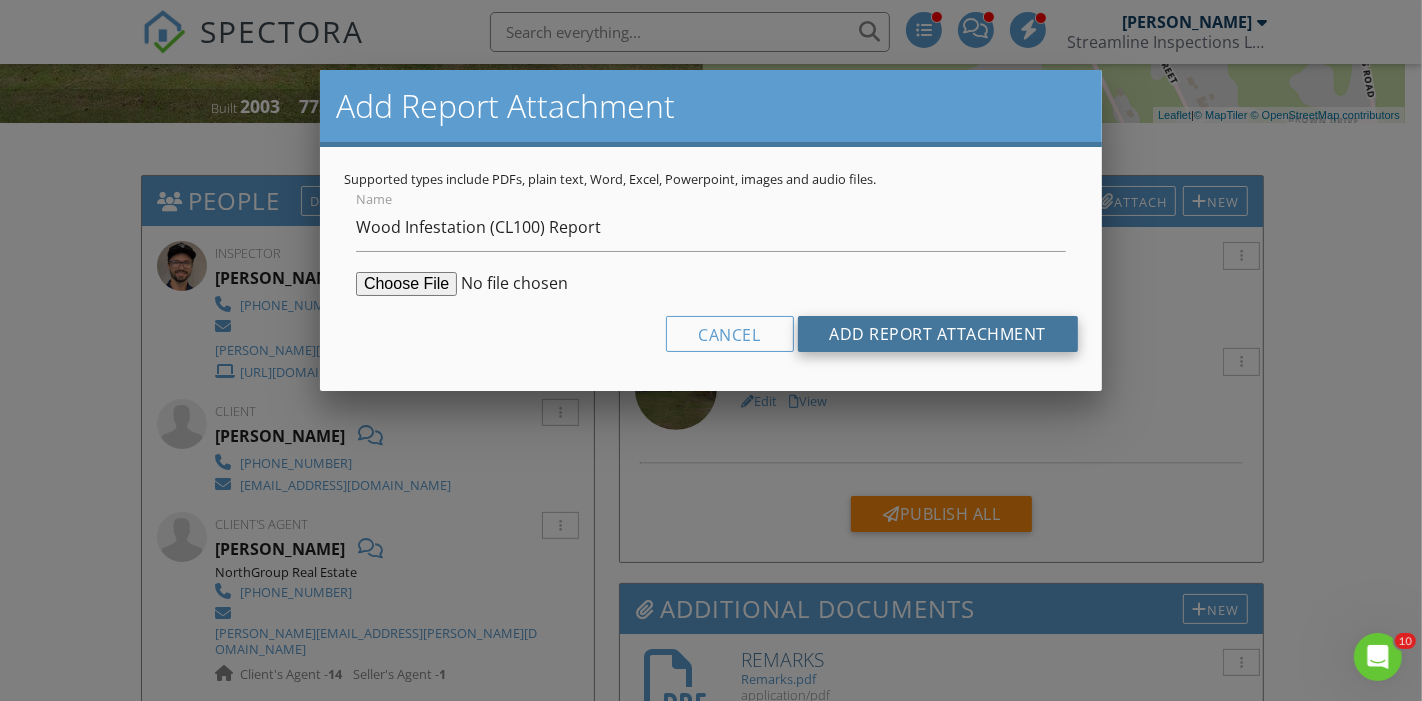 click on "Add Report Attachment" at bounding box center [938, 334] 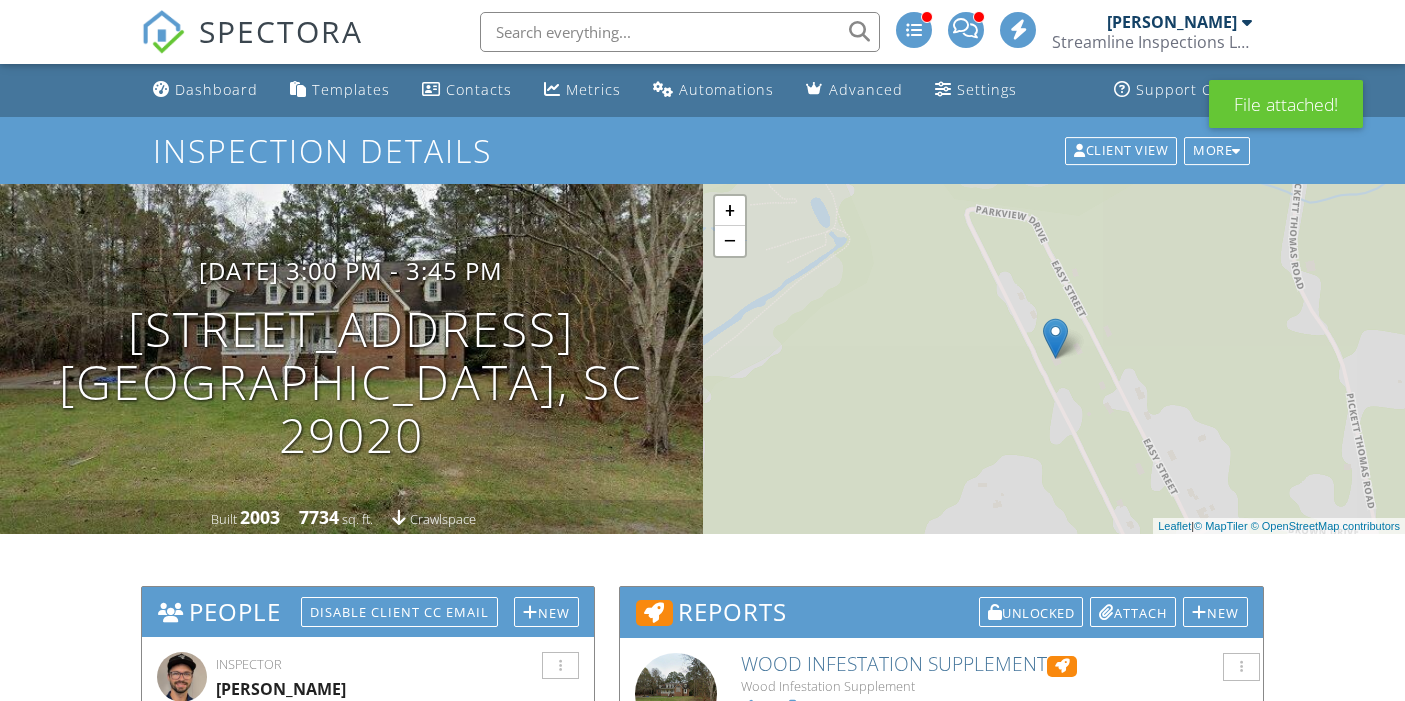 scroll, scrollTop: 0, scrollLeft: 0, axis: both 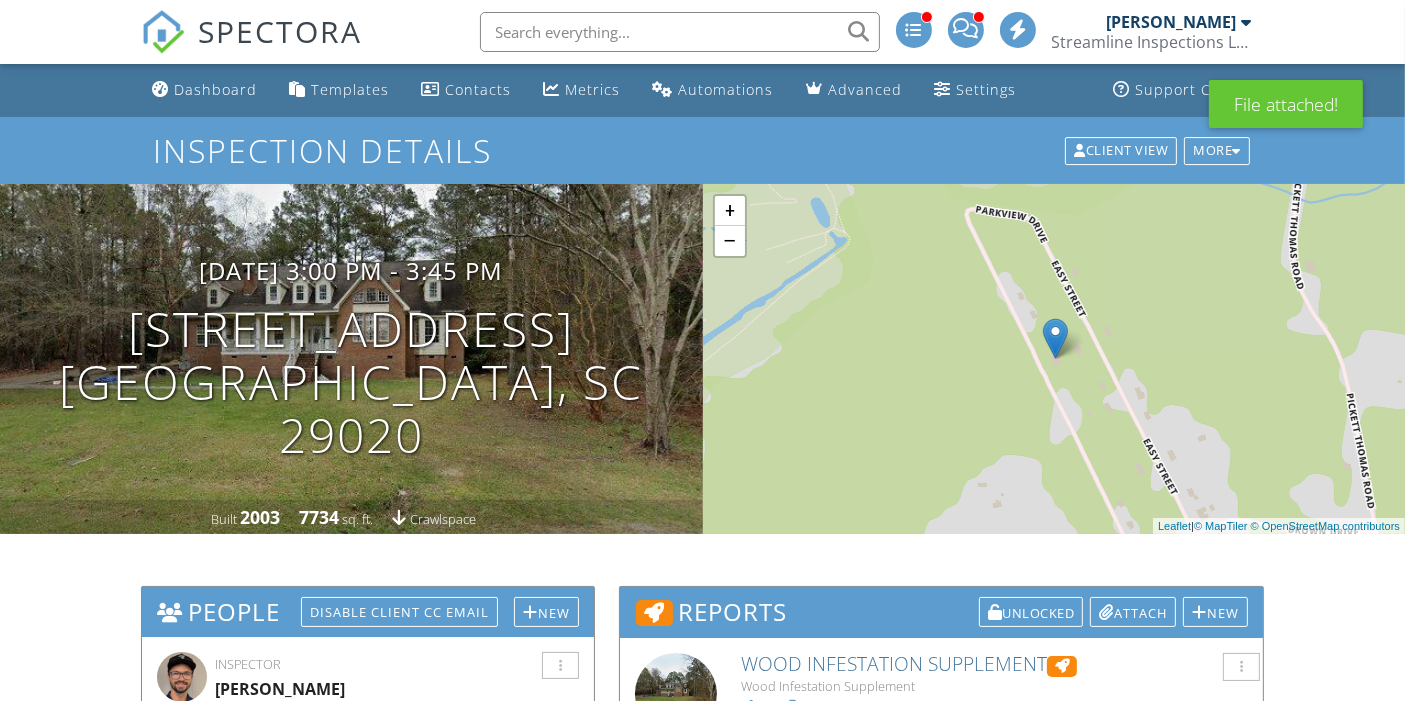 click on "View" at bounding box center [808, 706] 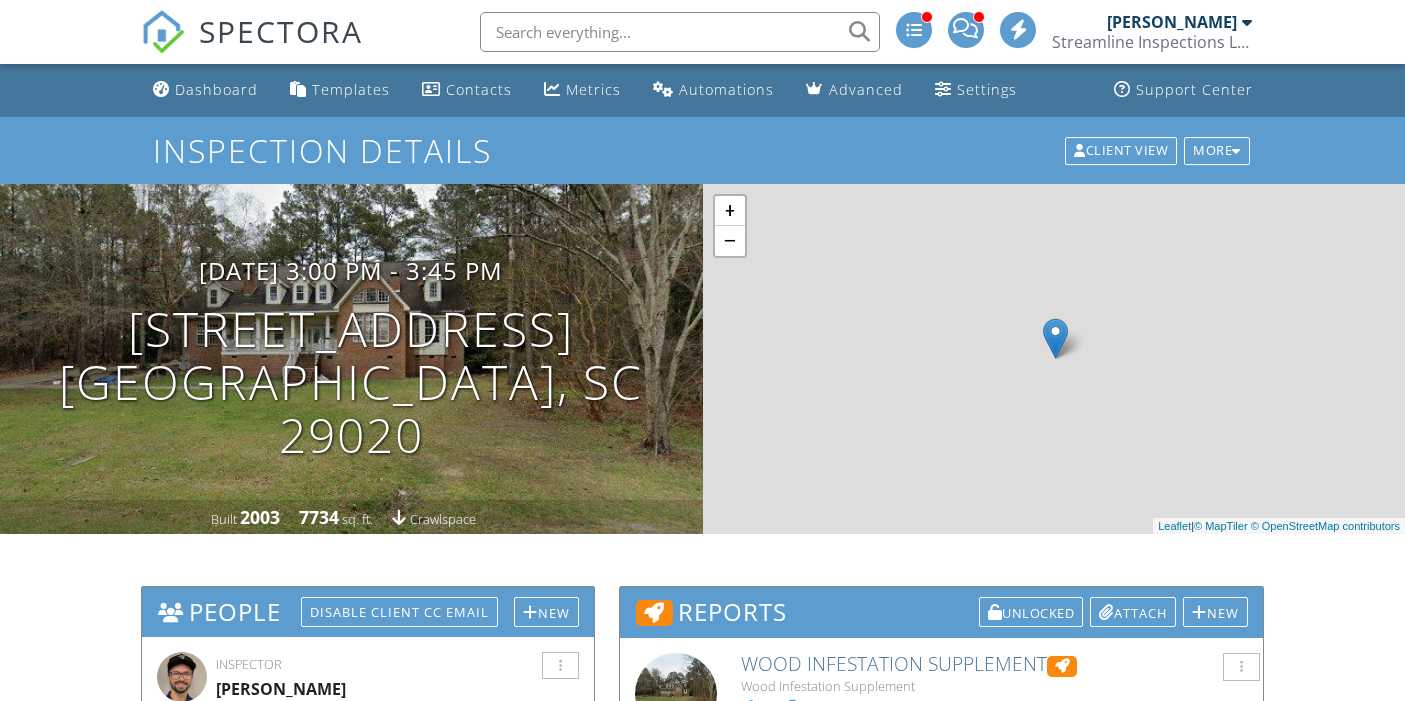 scroll, scrollTop: 369, scrollLeft: 0, axis: vertical 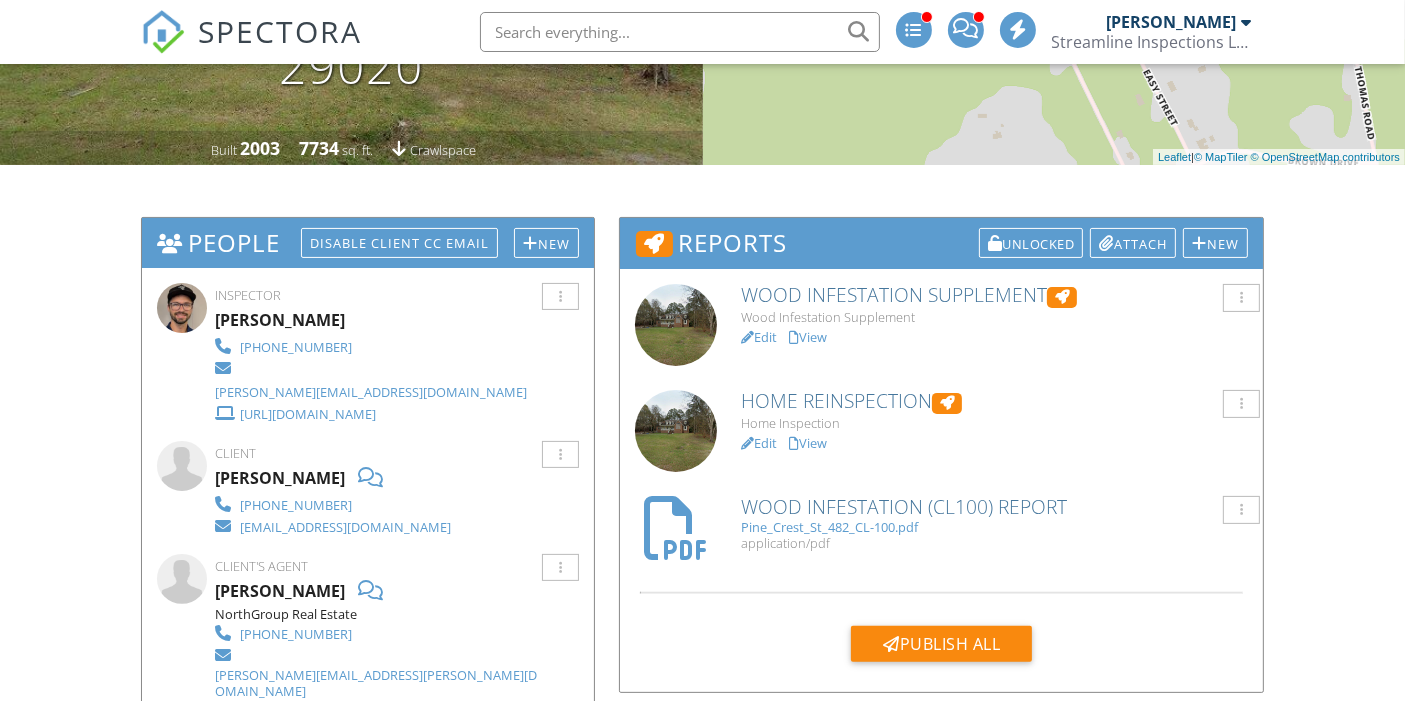 click on "View" at bounding box center [808, 443] 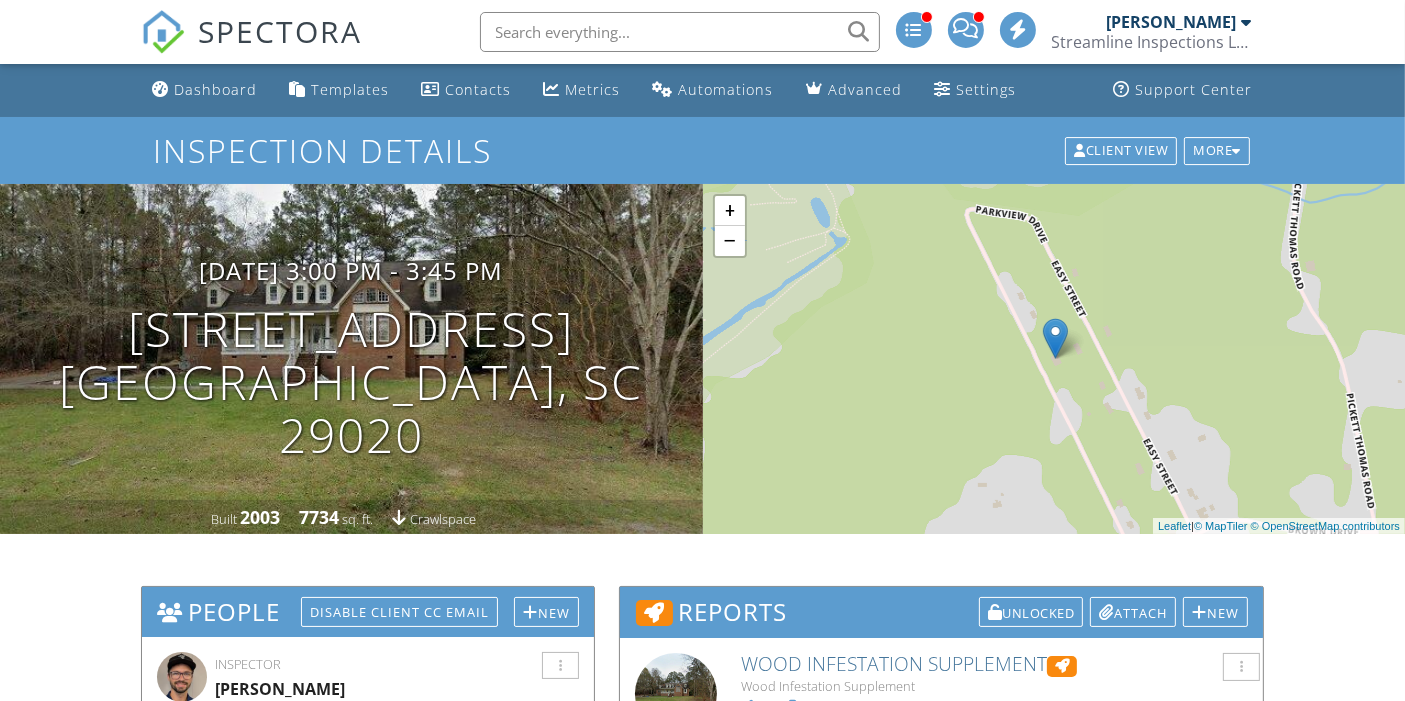 scroll, scrollTop: 468, scrollLeft: 0, axis: vertical 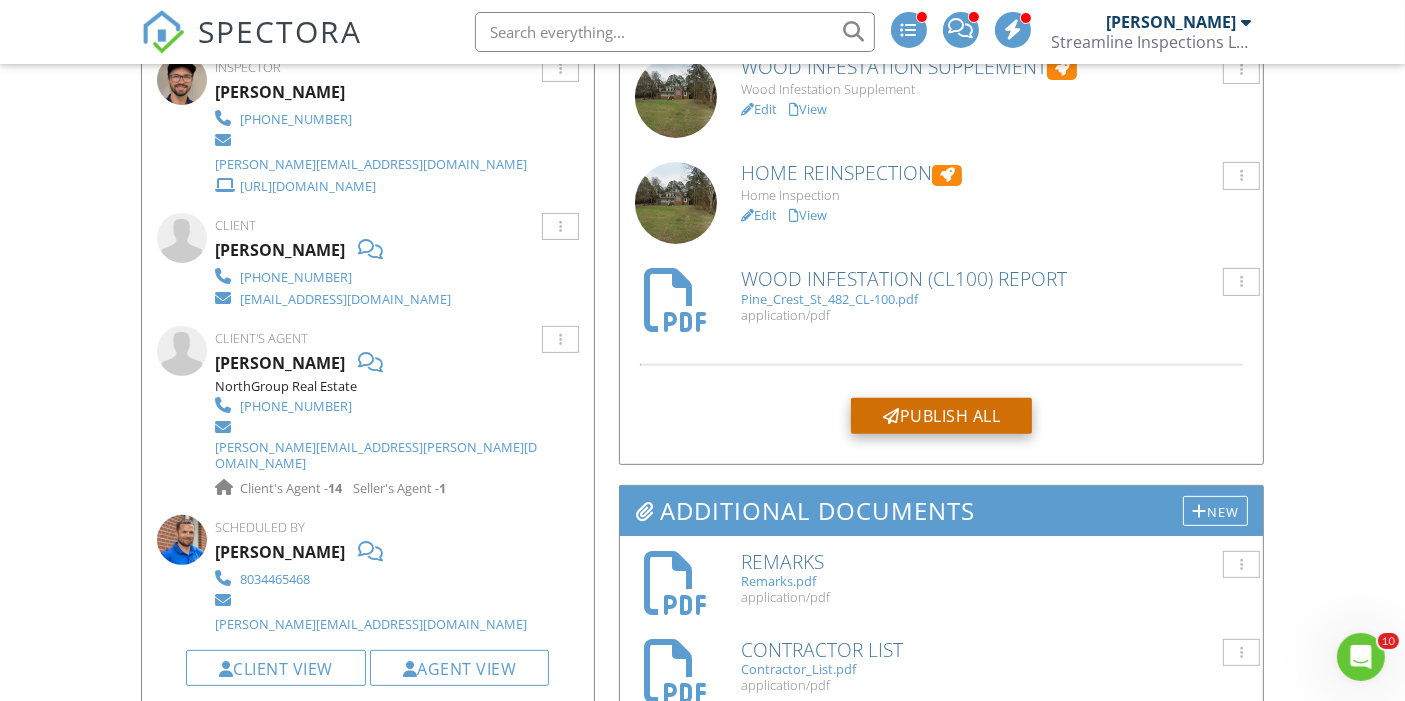 click on "Publish All" at bounding box center [941, 416] 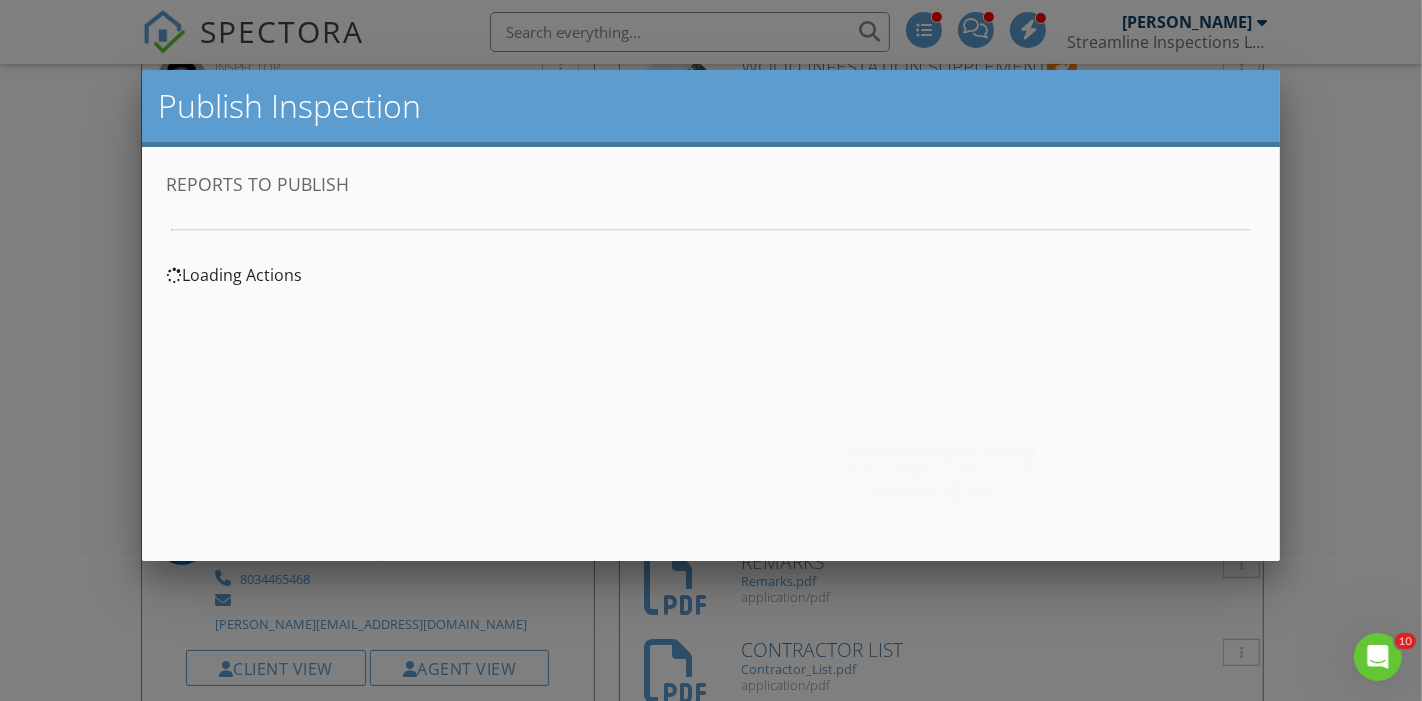 scroll, scrollTop: 0, scrollLeft: 0, axis: both 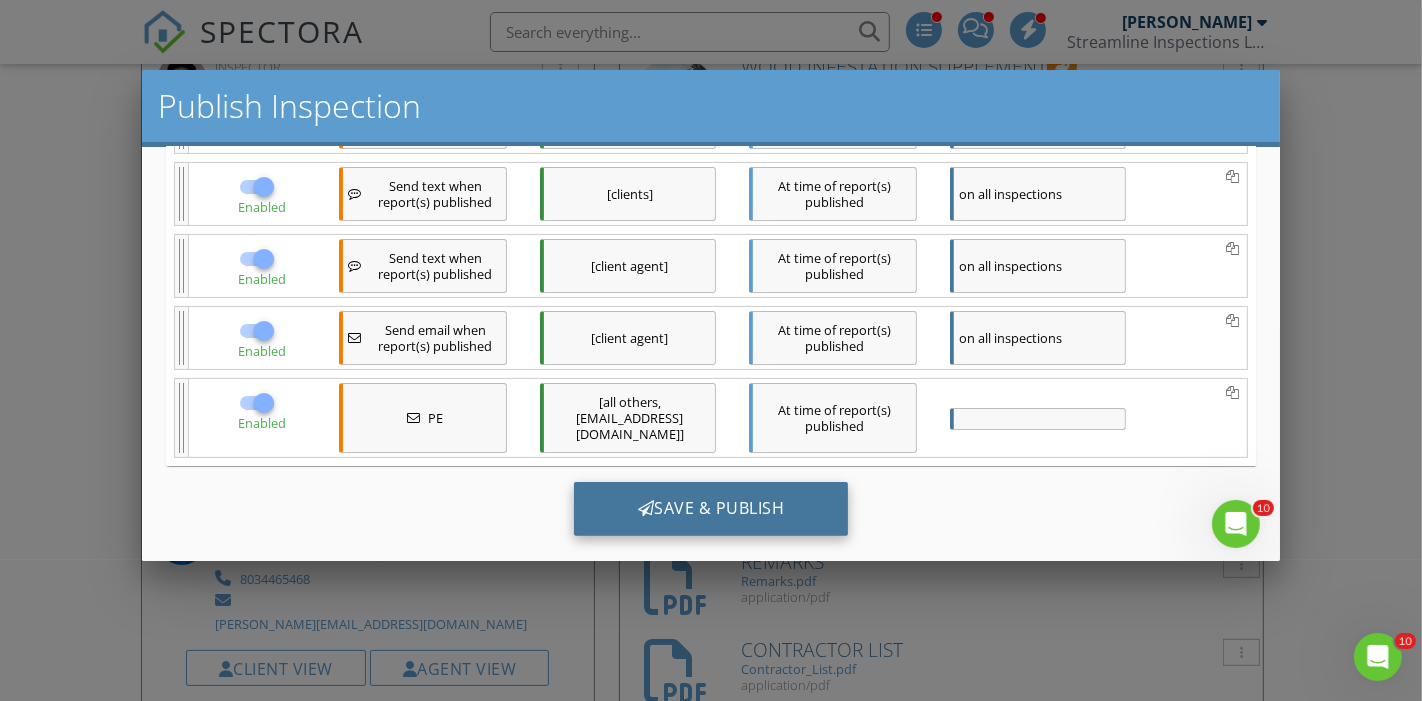 click on "Save & Publish" at bounding box center (711, 509) 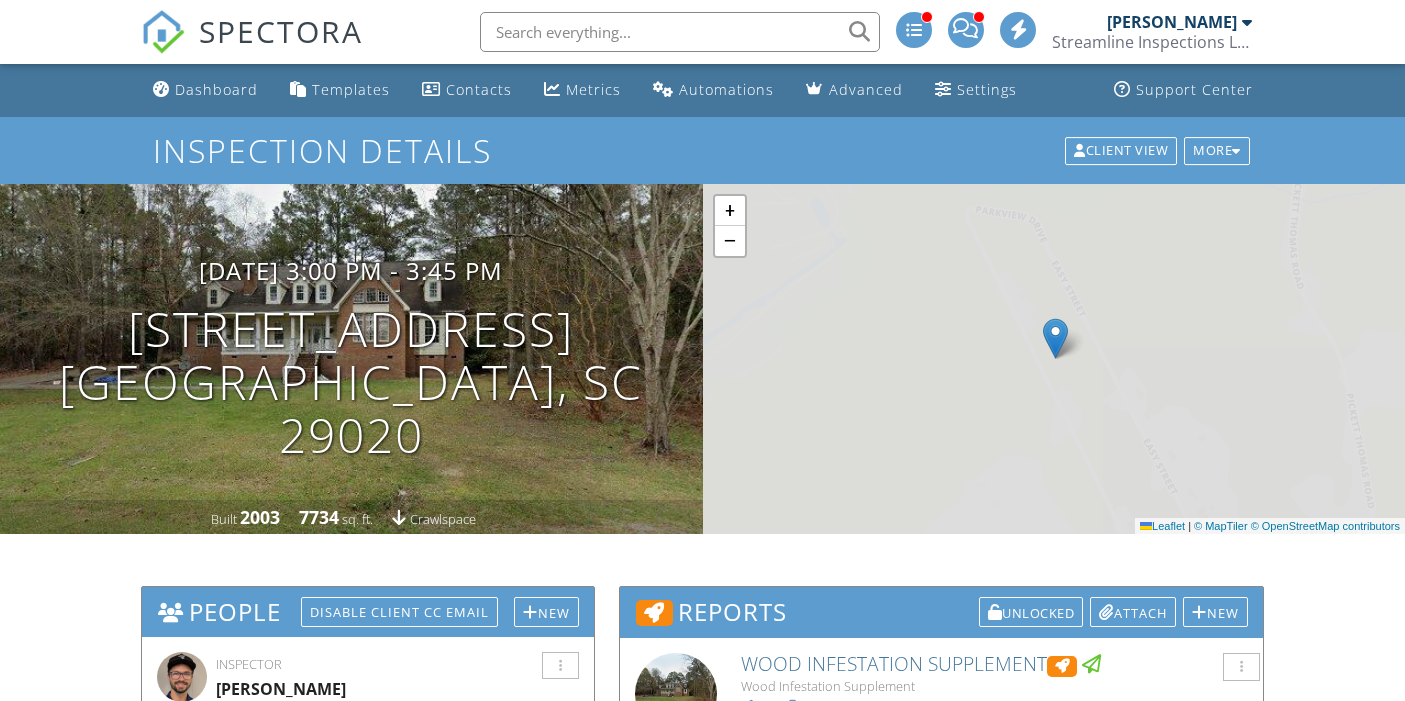 scroll, scrollTop: 0, scrollLeft: 0, axis: both 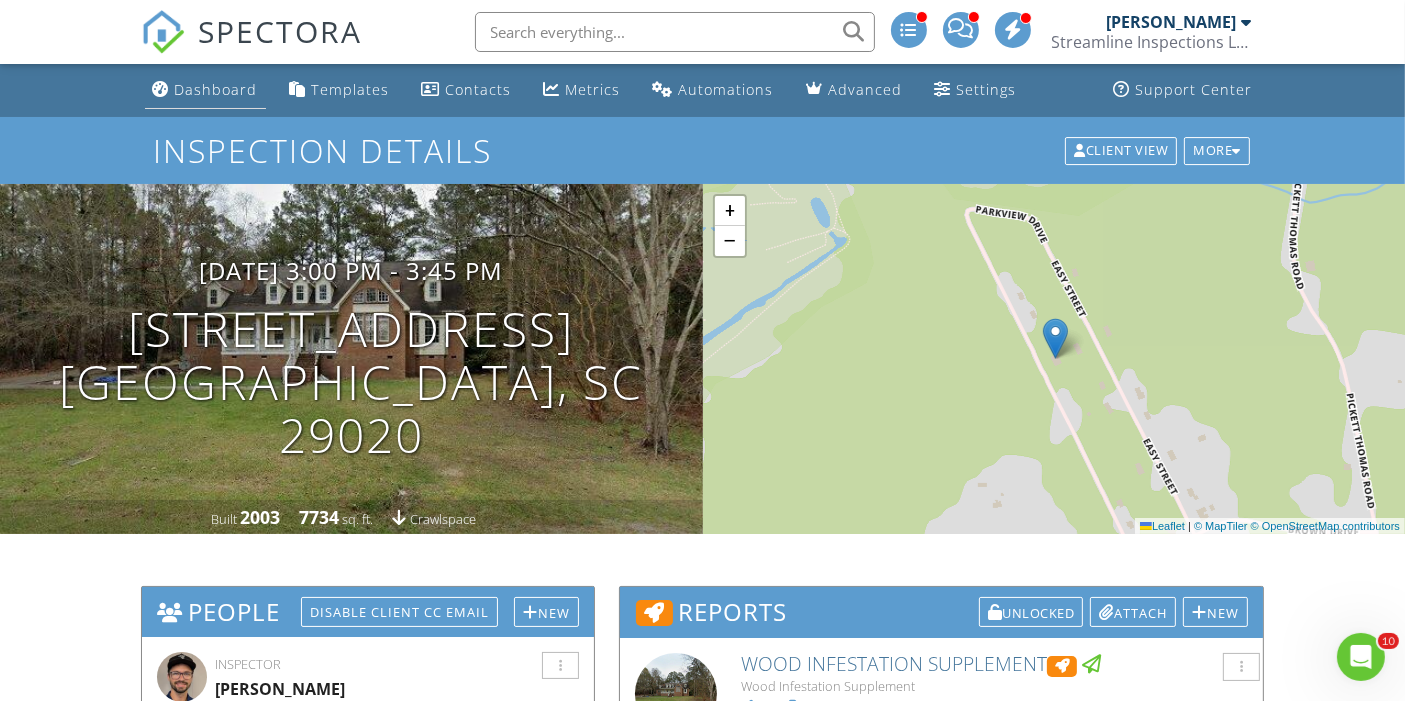 click on "Dashboard" at bounding box center [216, 89] 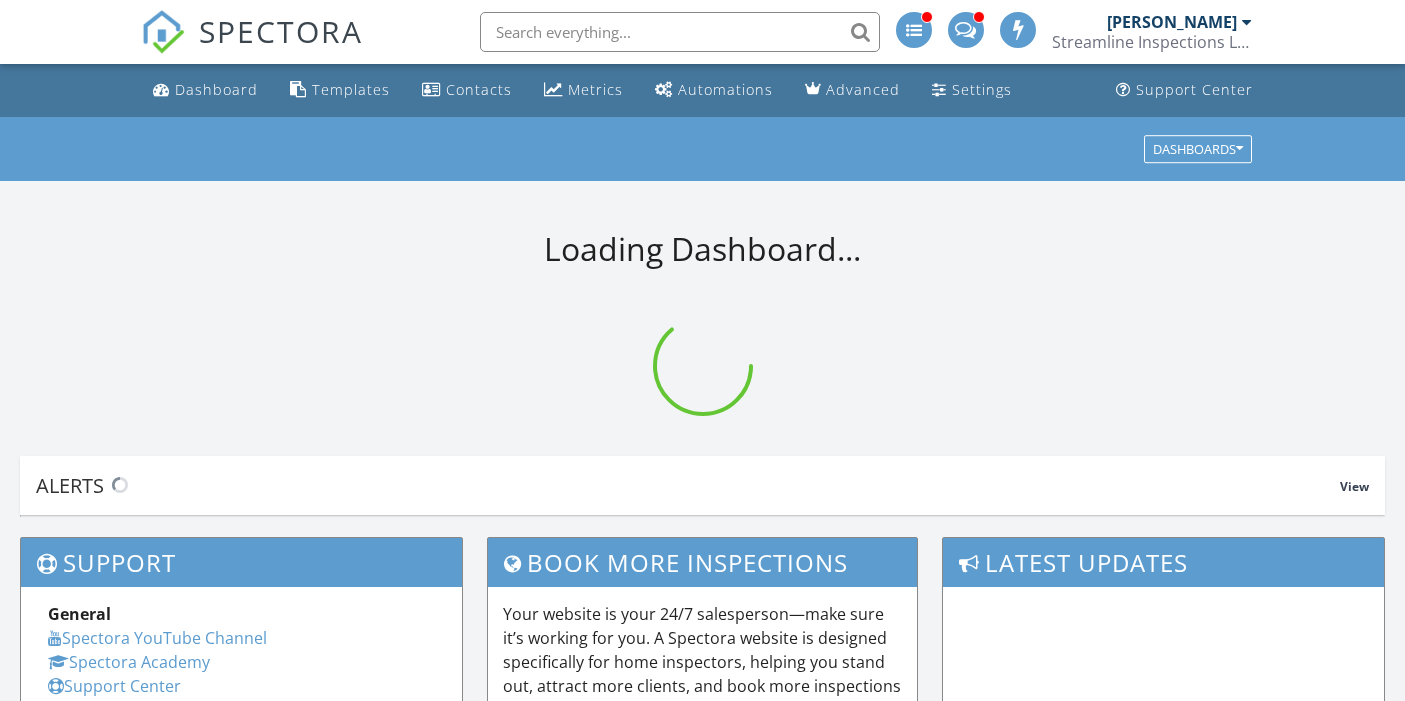 scroll, scrollTop: 0, scrollLeft: 0, axis: both 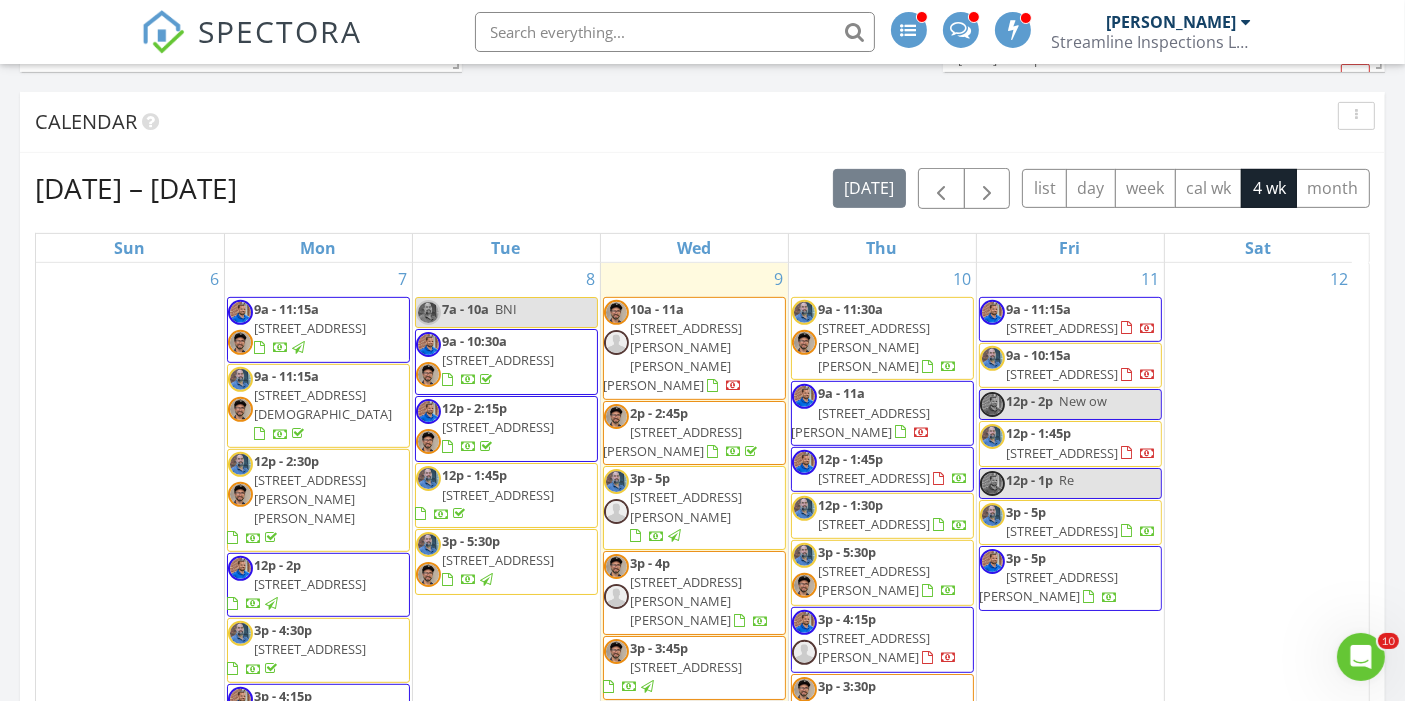 click on "628 Martin Smith Rd, Gilbert 29054" at bounding box center [687, 601] 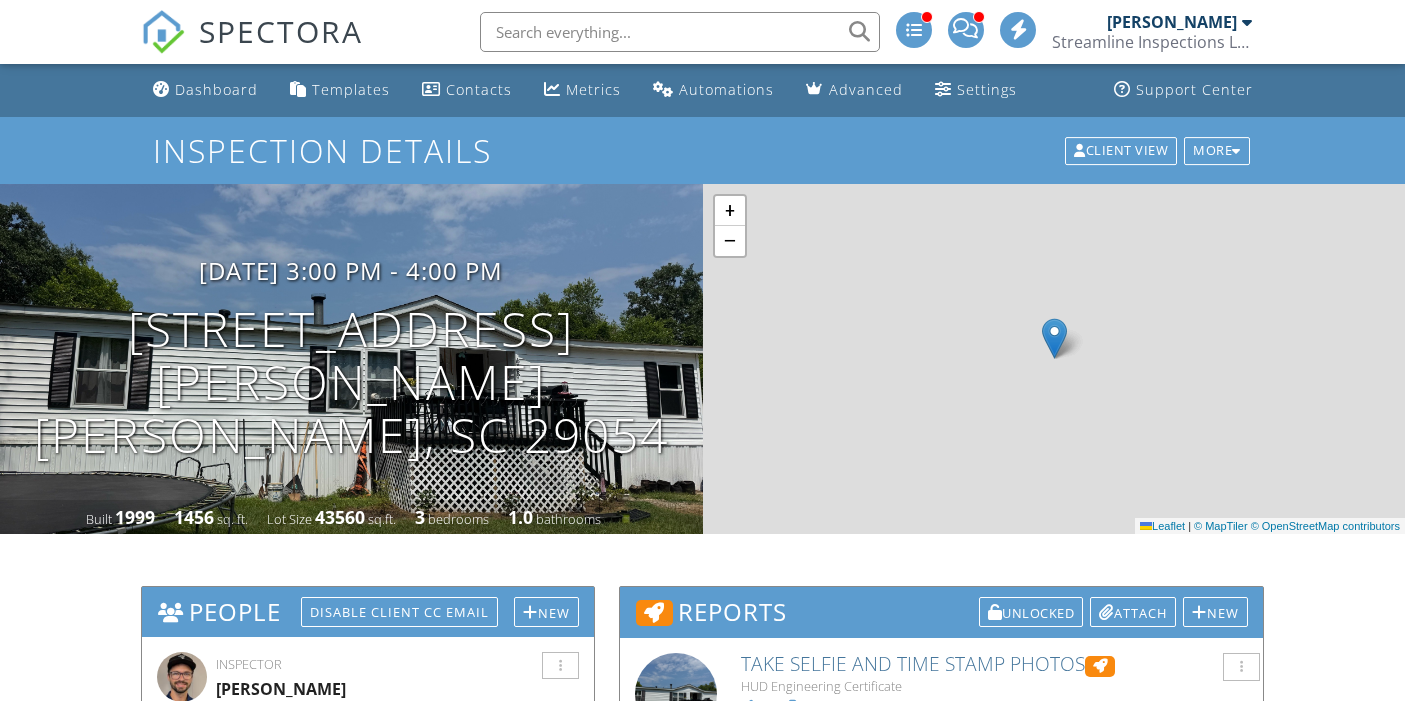 scroll, scrollTop: 0, scrollLeft: 0, axis: both 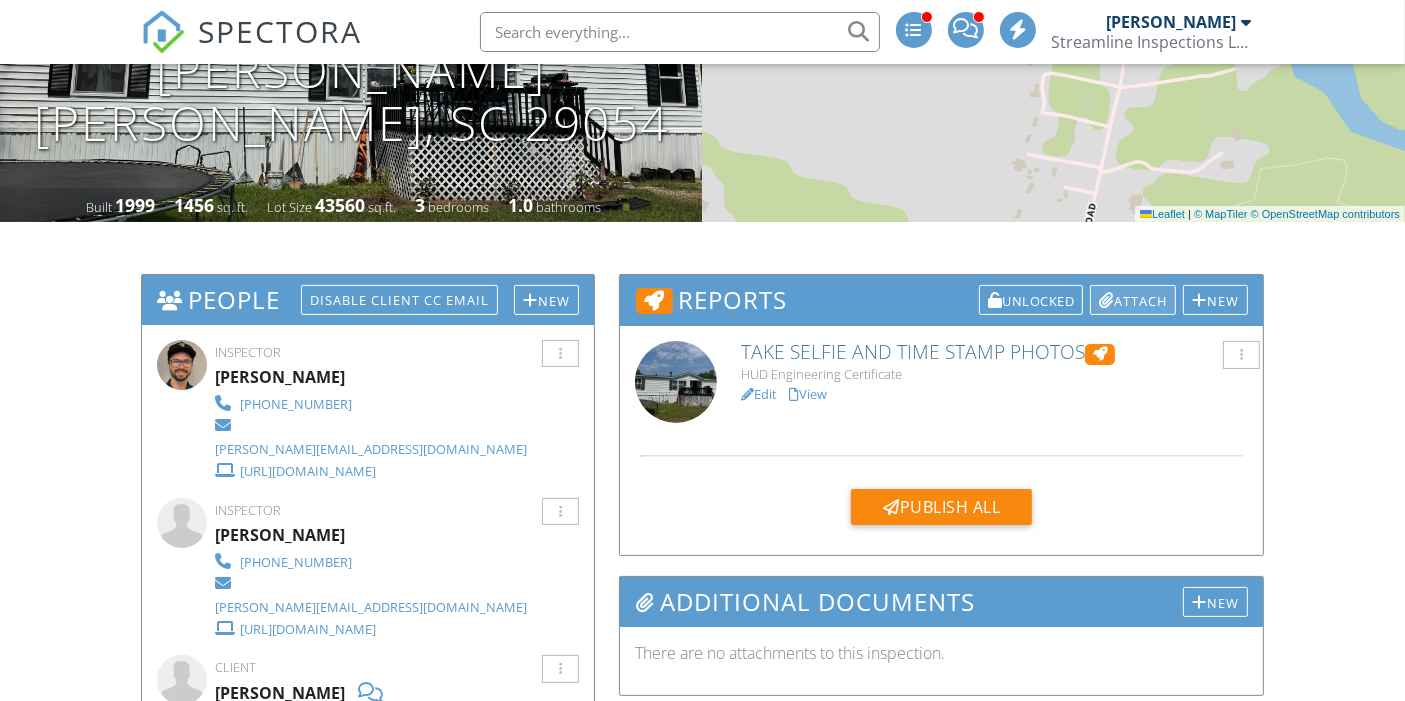 click at bounding box center [1106, 300] 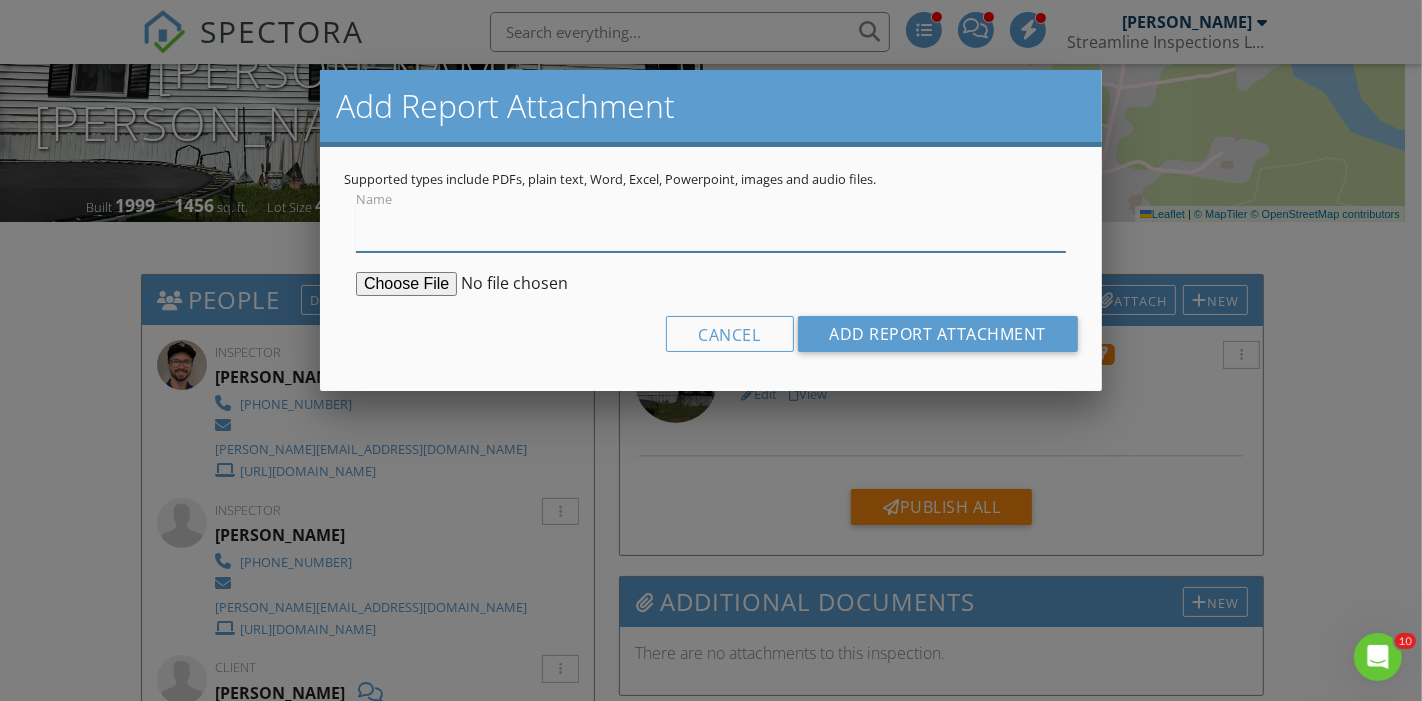 scroll, scrollTop: 0, scrollLeft: 0, axis: both 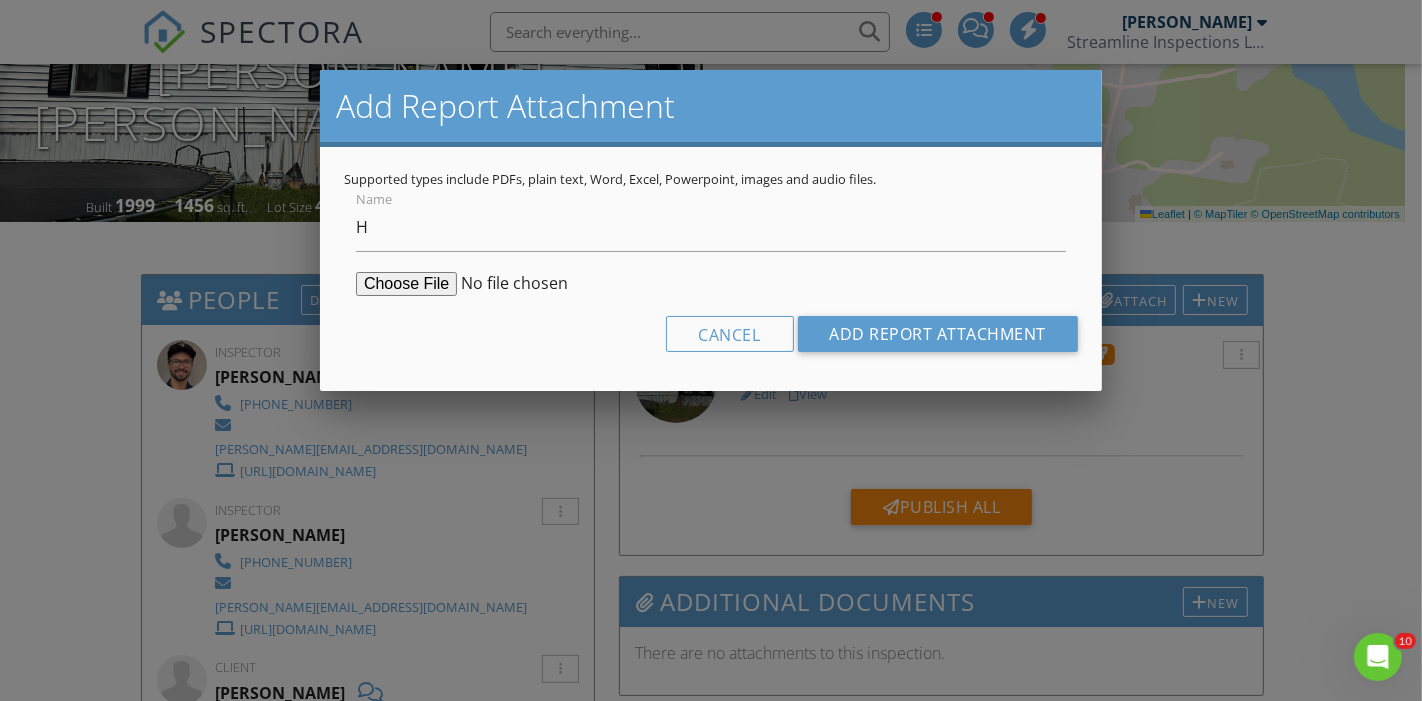 click on "Cancel
Add Report Attachment" at bounding box center (711, 341) 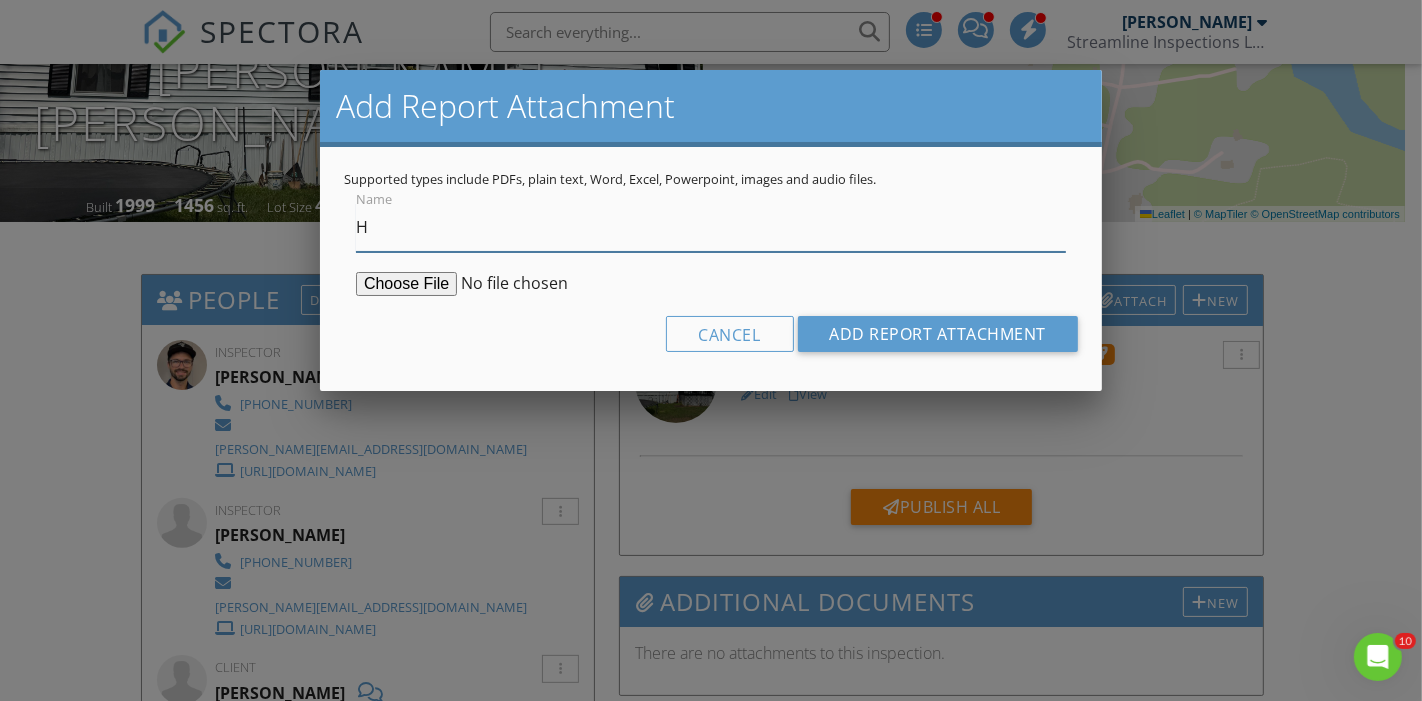 click on "H" at bounding box center [711, 227] 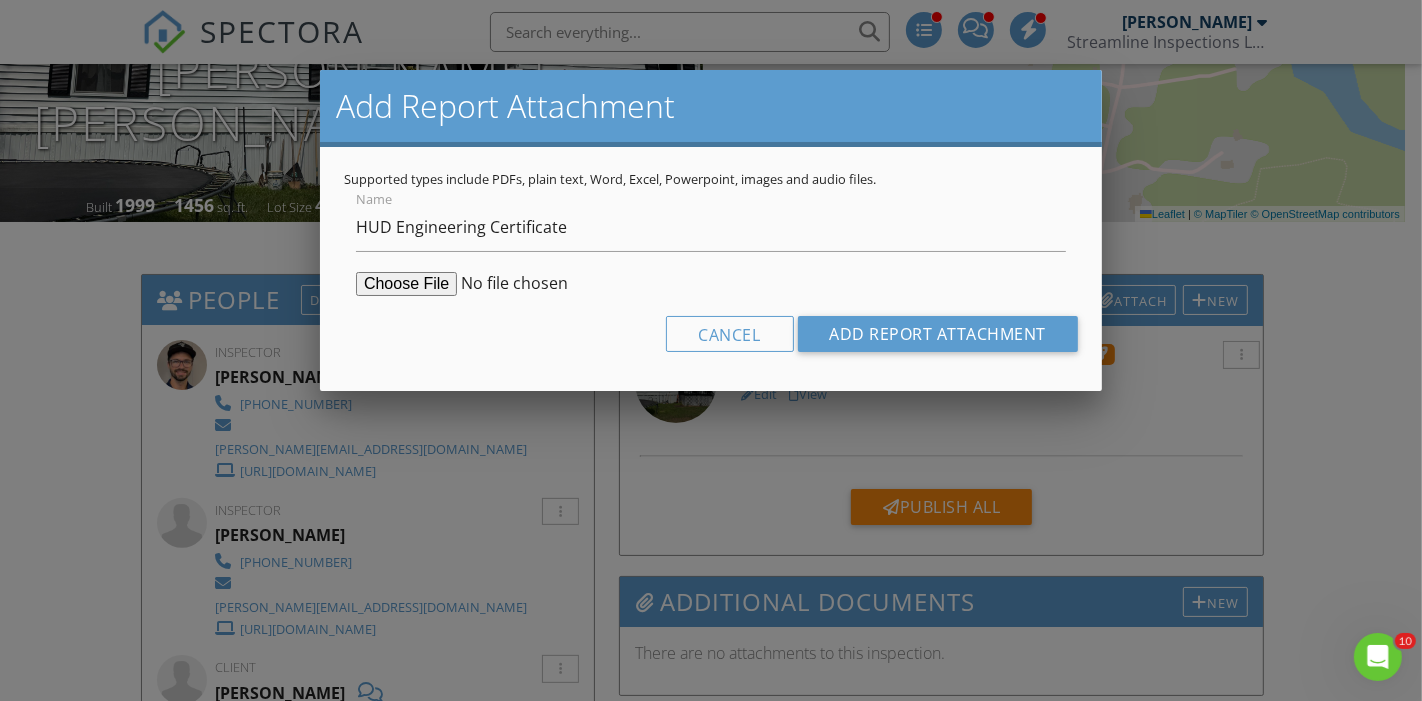 click at bounding box center [509, 284] 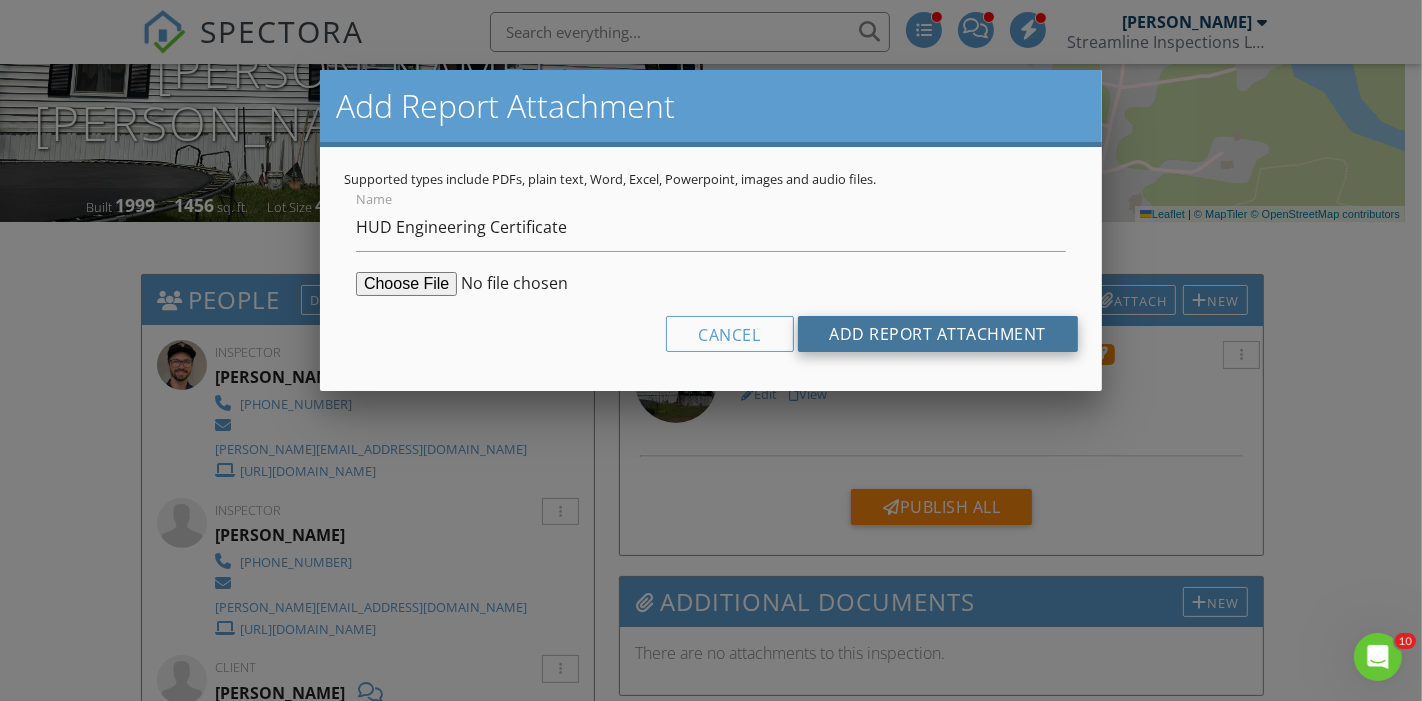 click on "Add Report Attachment" at bounding box center [938, 334] 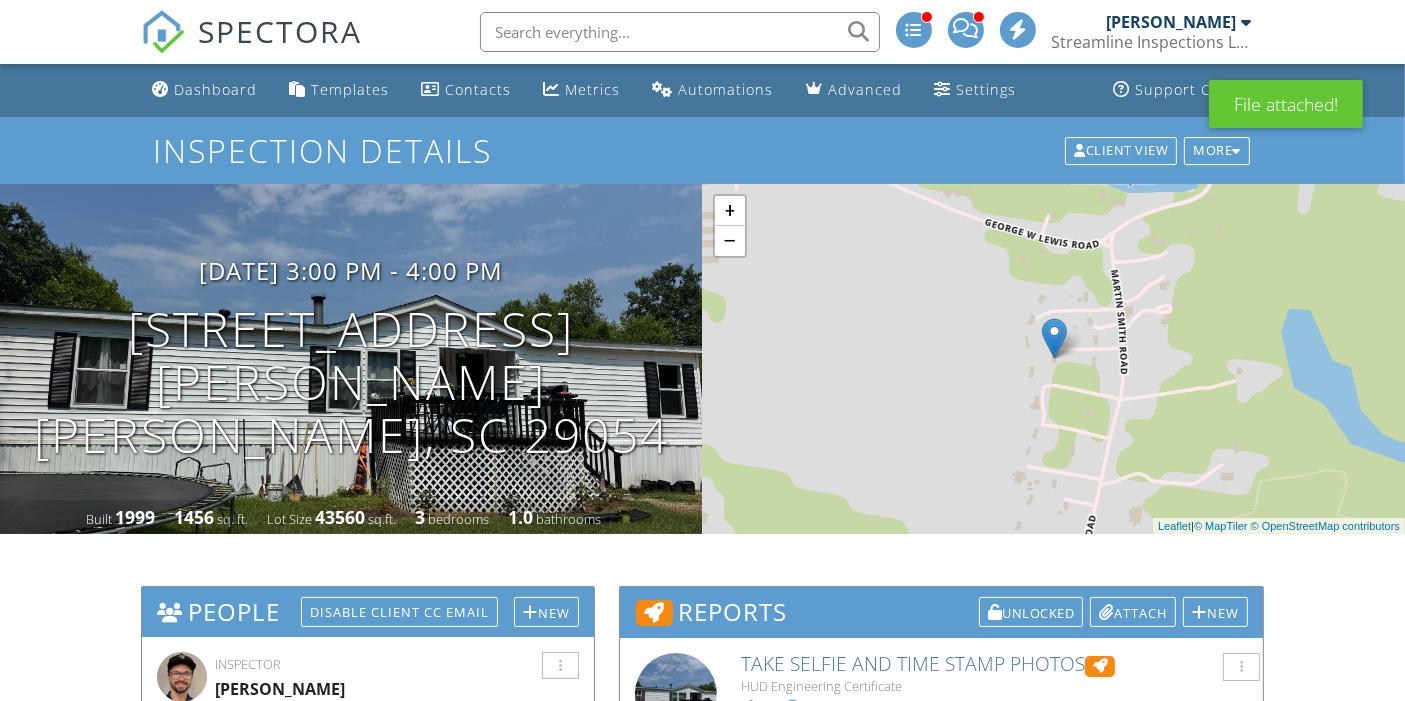 scroll, scrollTop: 225, scrollLeft: 0, axis: vertical 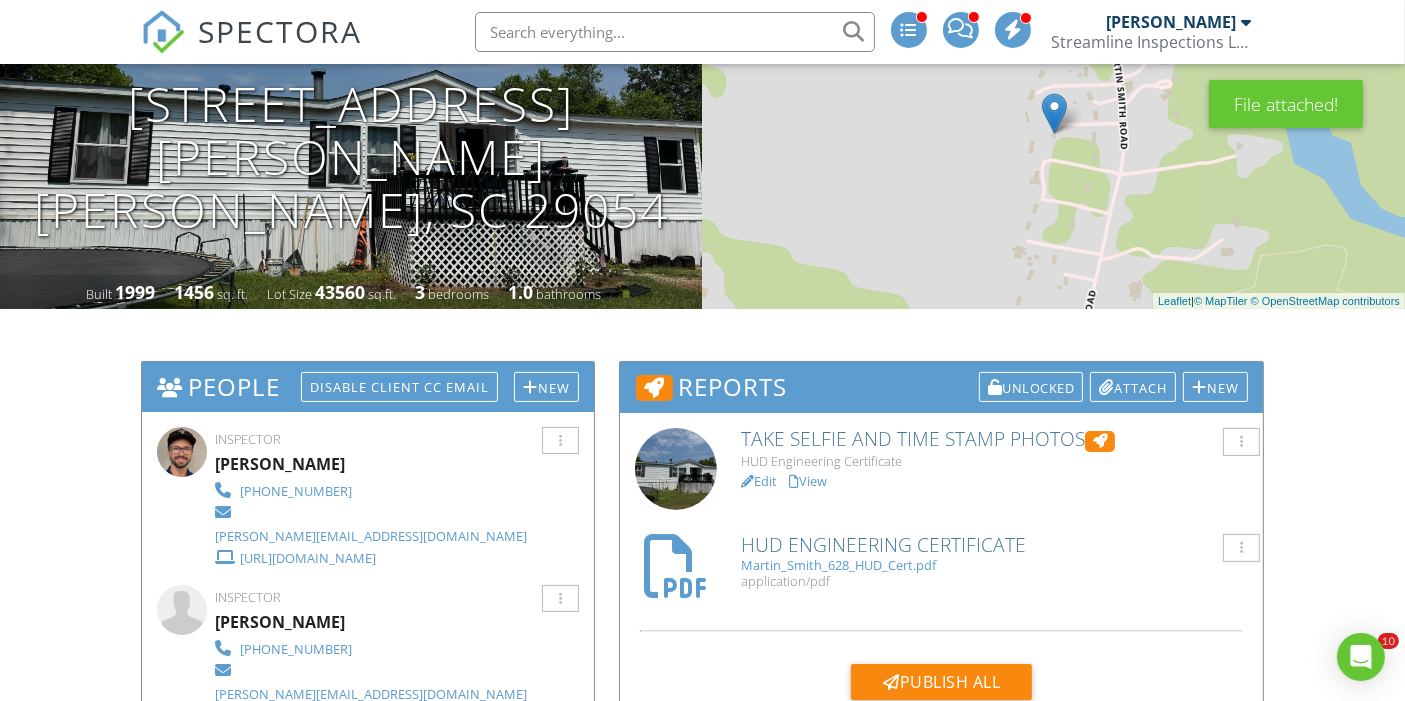 click on "View" at bounding box center (808, 481) 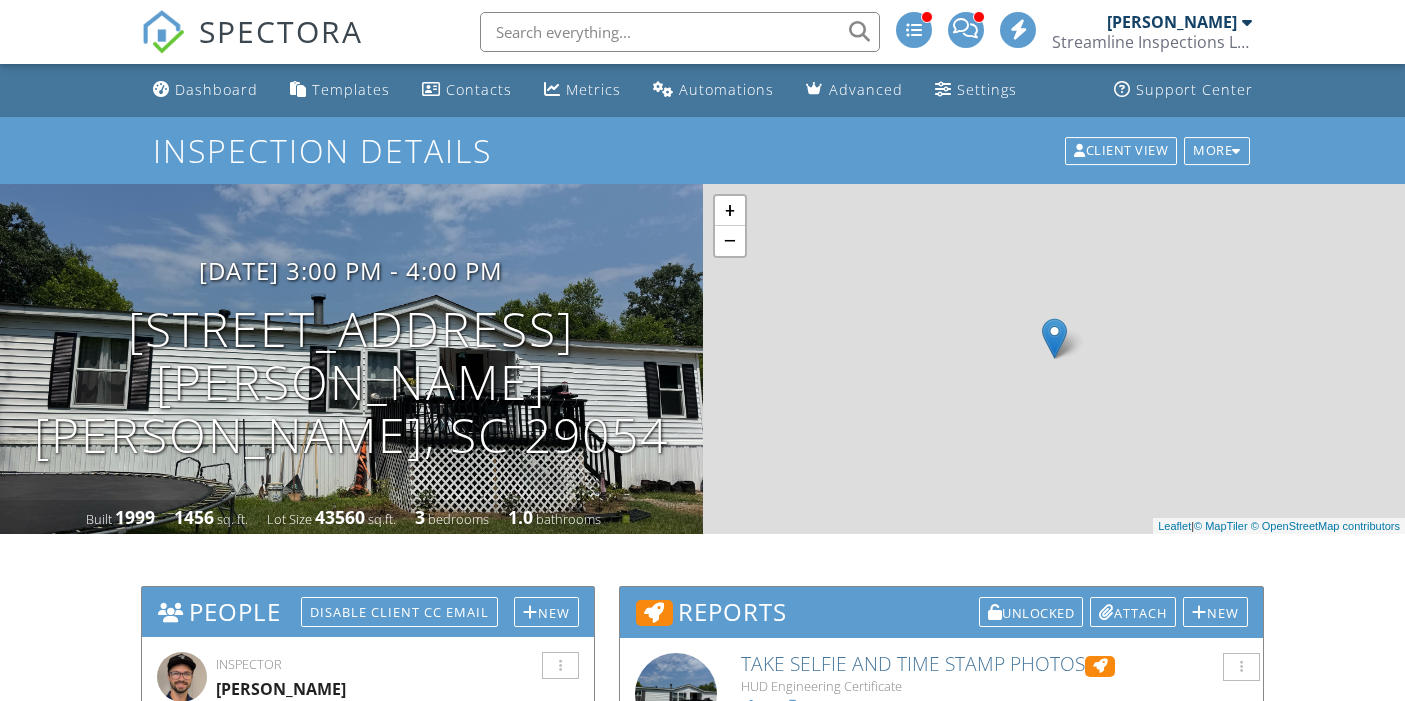 scroll, scrollTop: 0, scrollLeft: 0, axis: both 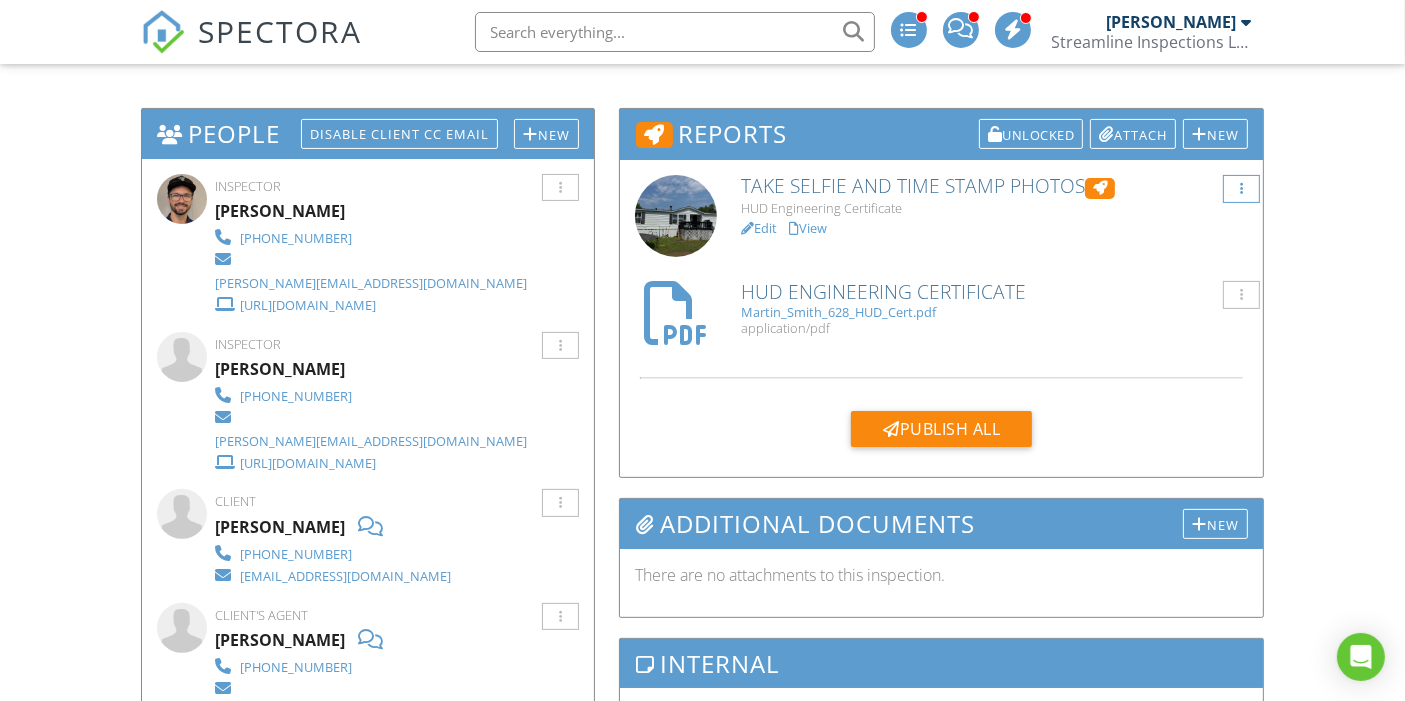 click at bounding box center (1241, 189) 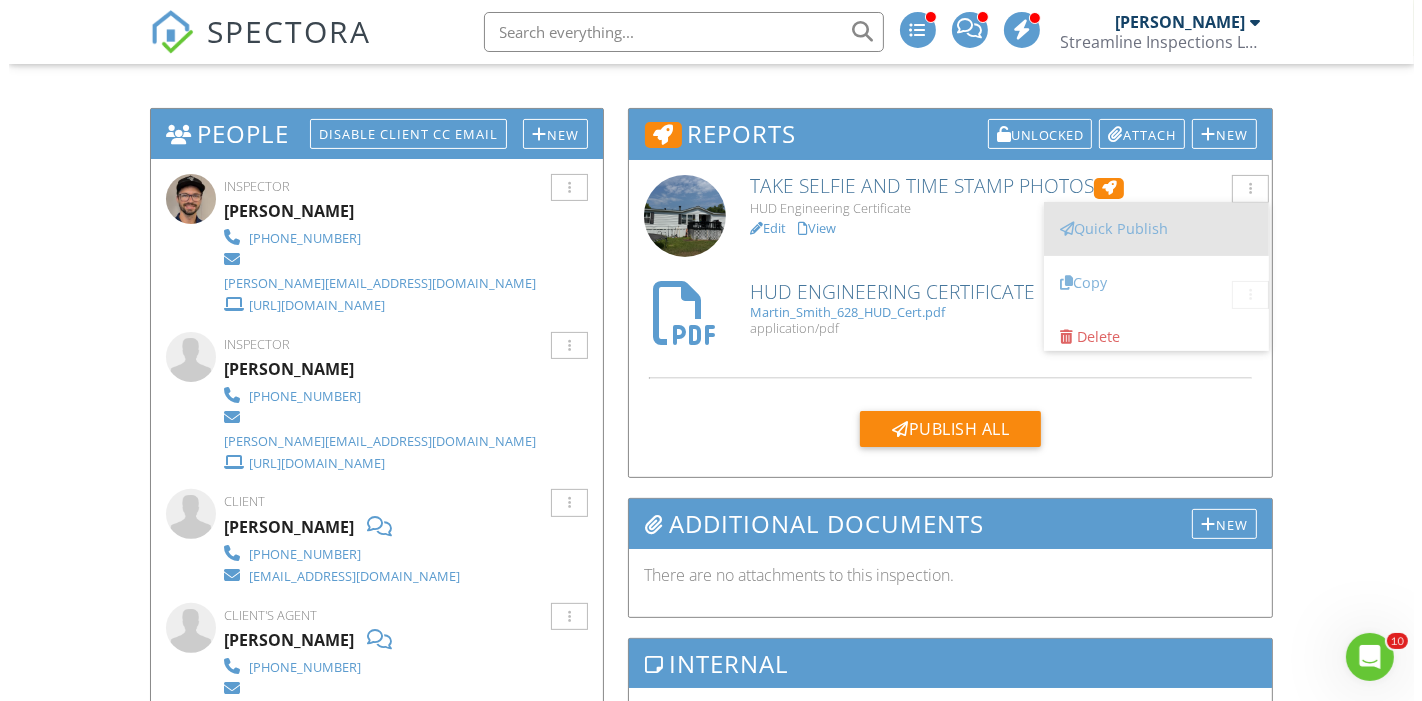 scroll, scrollTop: 0, scrollLeft: 0, axis: both 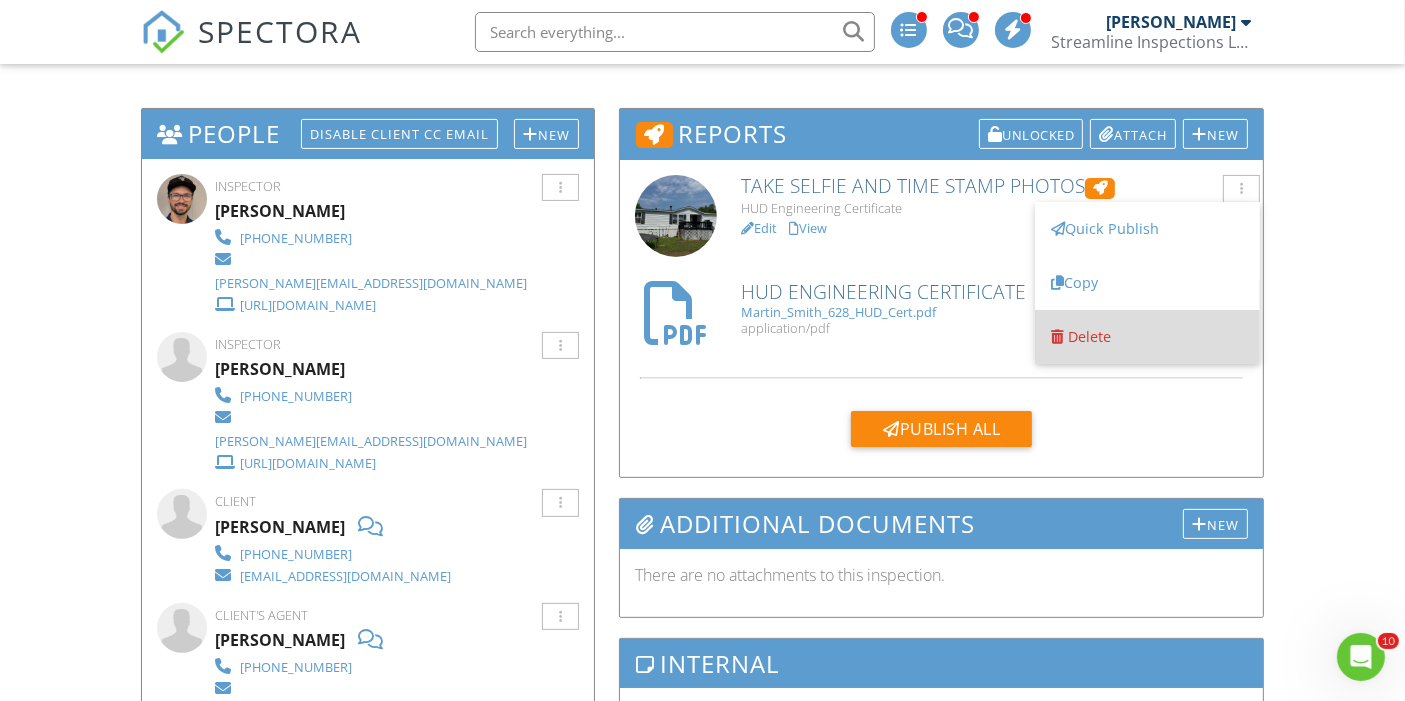 click on "Delete" at bounding box center [1147, 337] 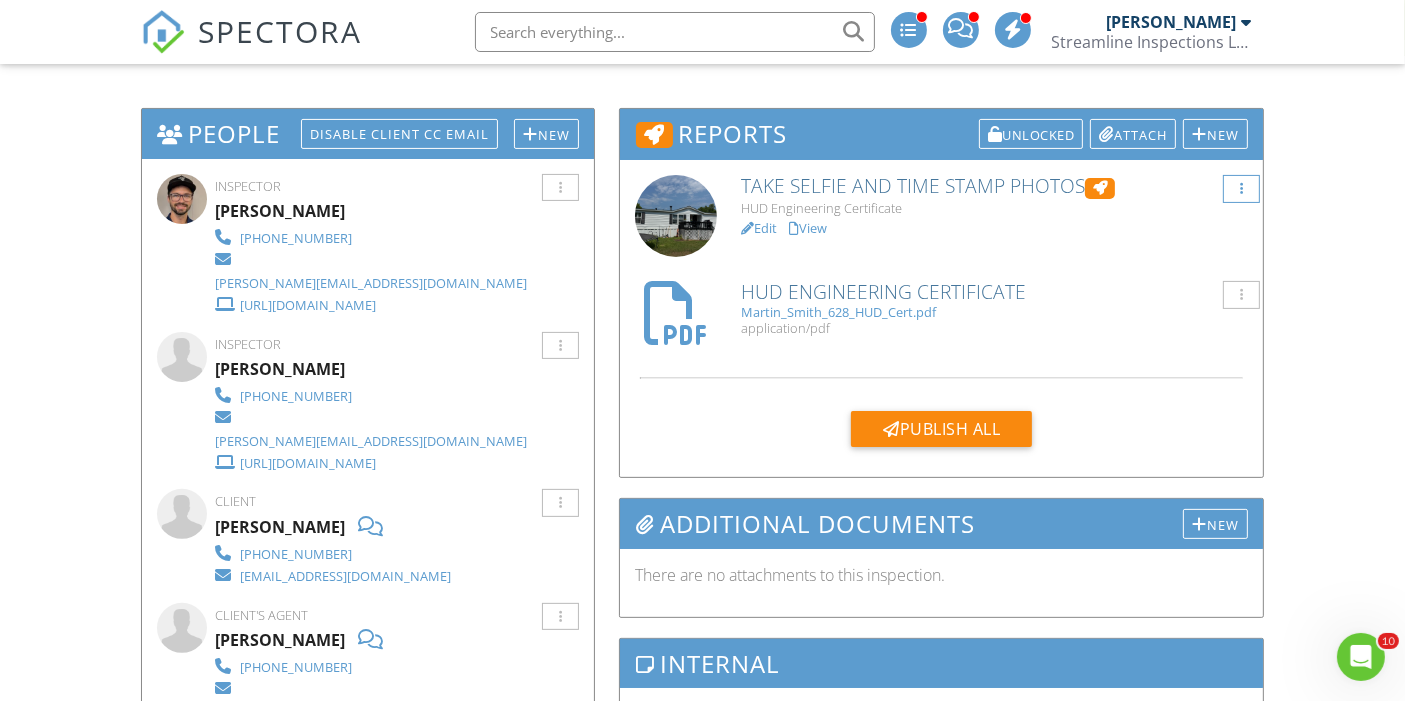click at bounding box center [1241, 189] 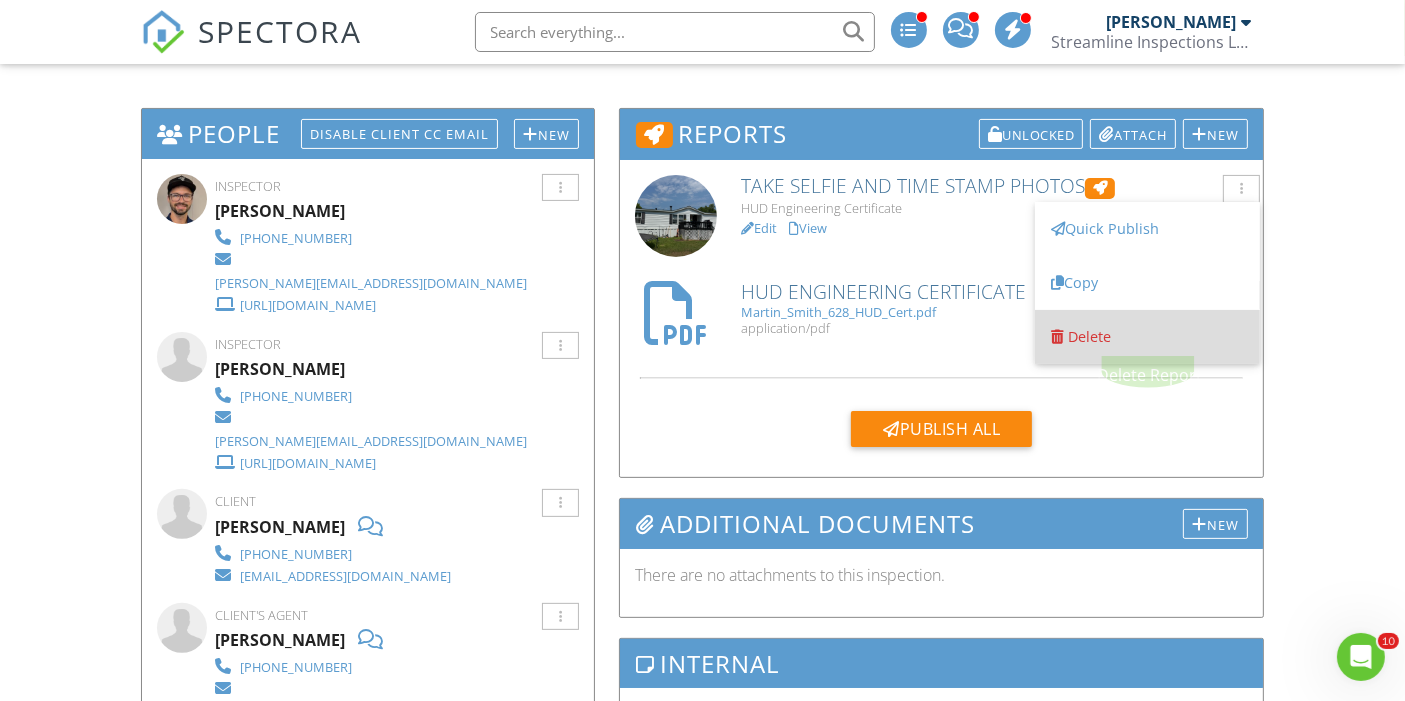 click on "Delete" at bounding box center [1089, 336] 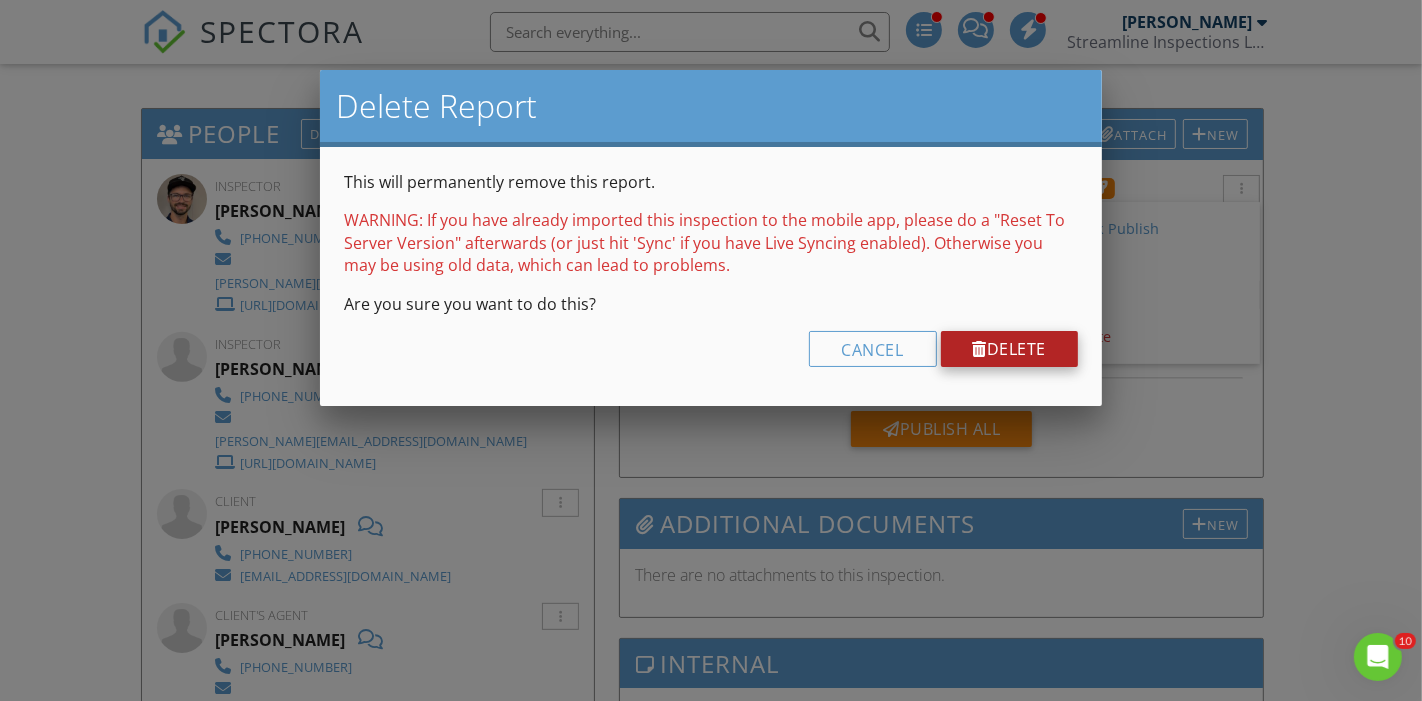 click on "Delete" at bounding box center [1010, 349] 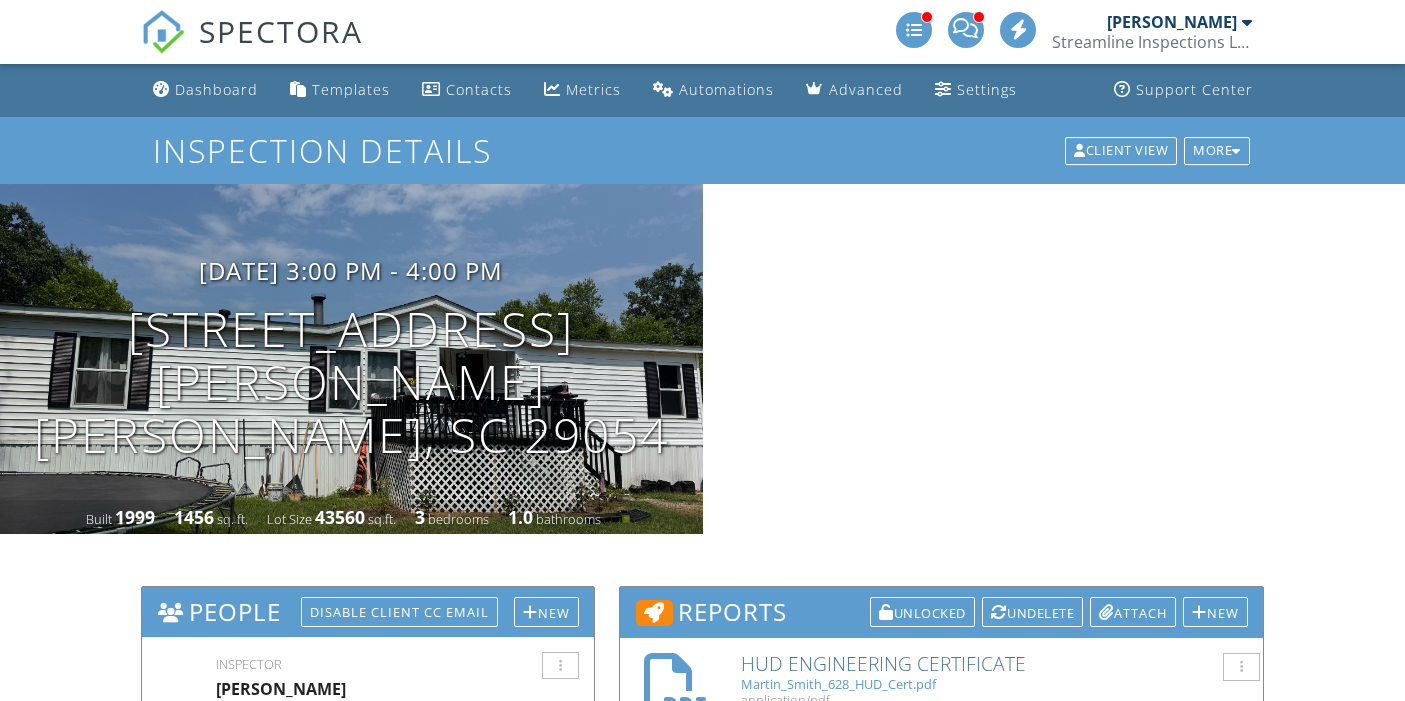 scroll, scrollTop: 0, scrollLeft: 0, axis: both 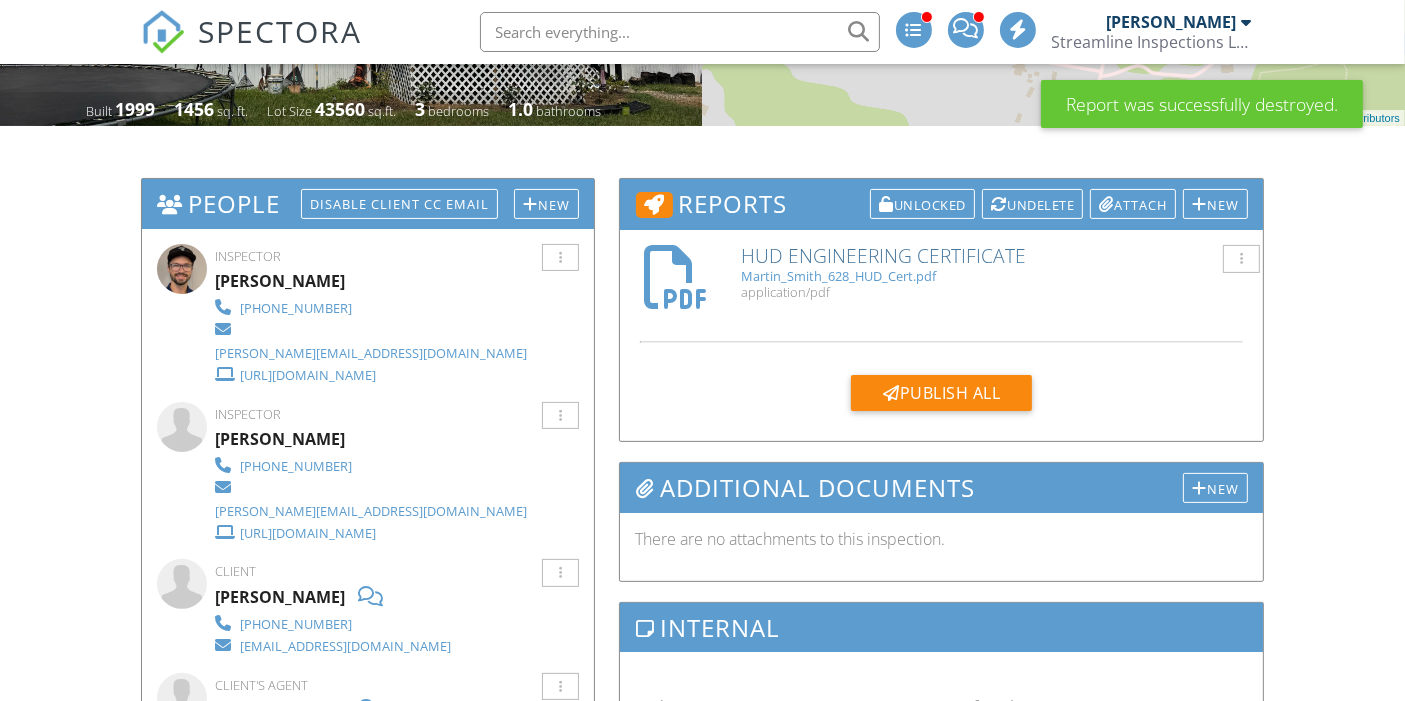click on "HUD Engineering Certificate
Martin_Smith_628_HUD_Cert.pdf
application/pdf
Delete
Publish All
Checking report completion" at bounding box center [942, 335] 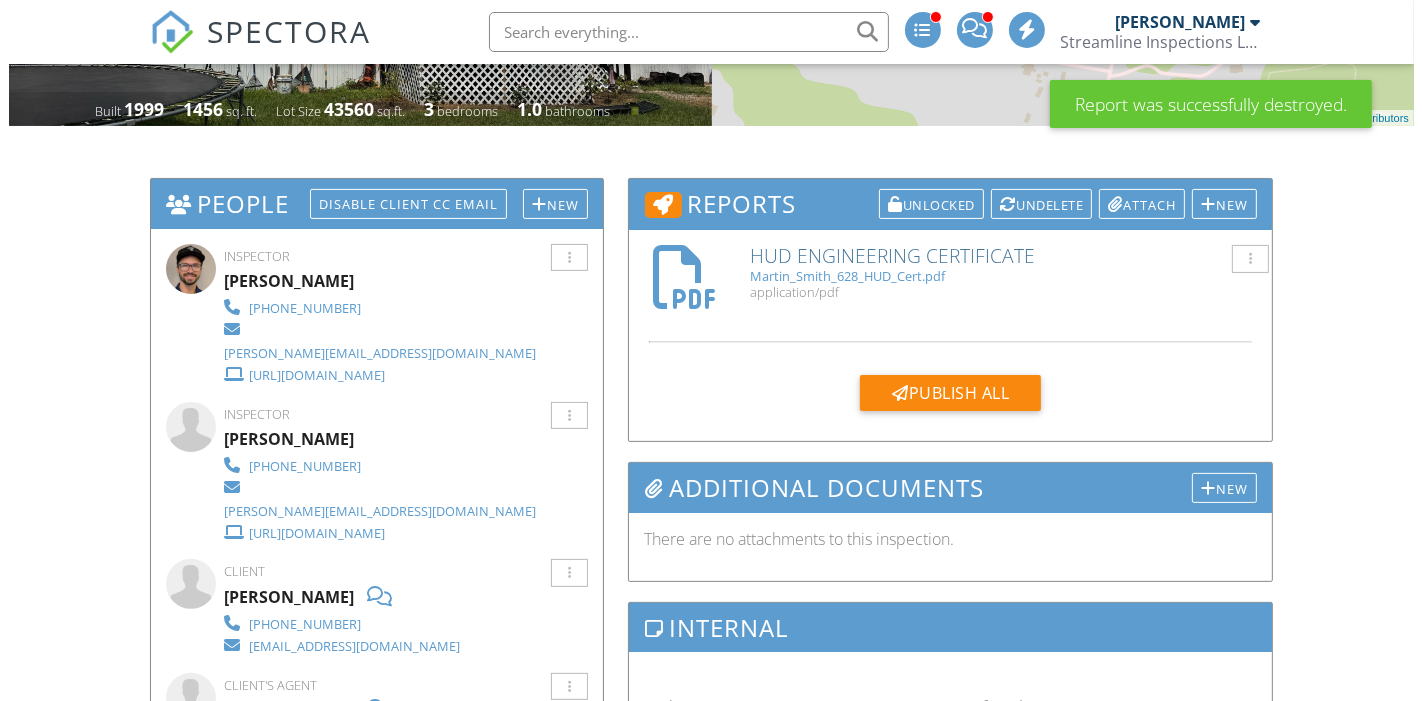 scroll, scrollTop: 0, scrollLeft: 0, axis: both 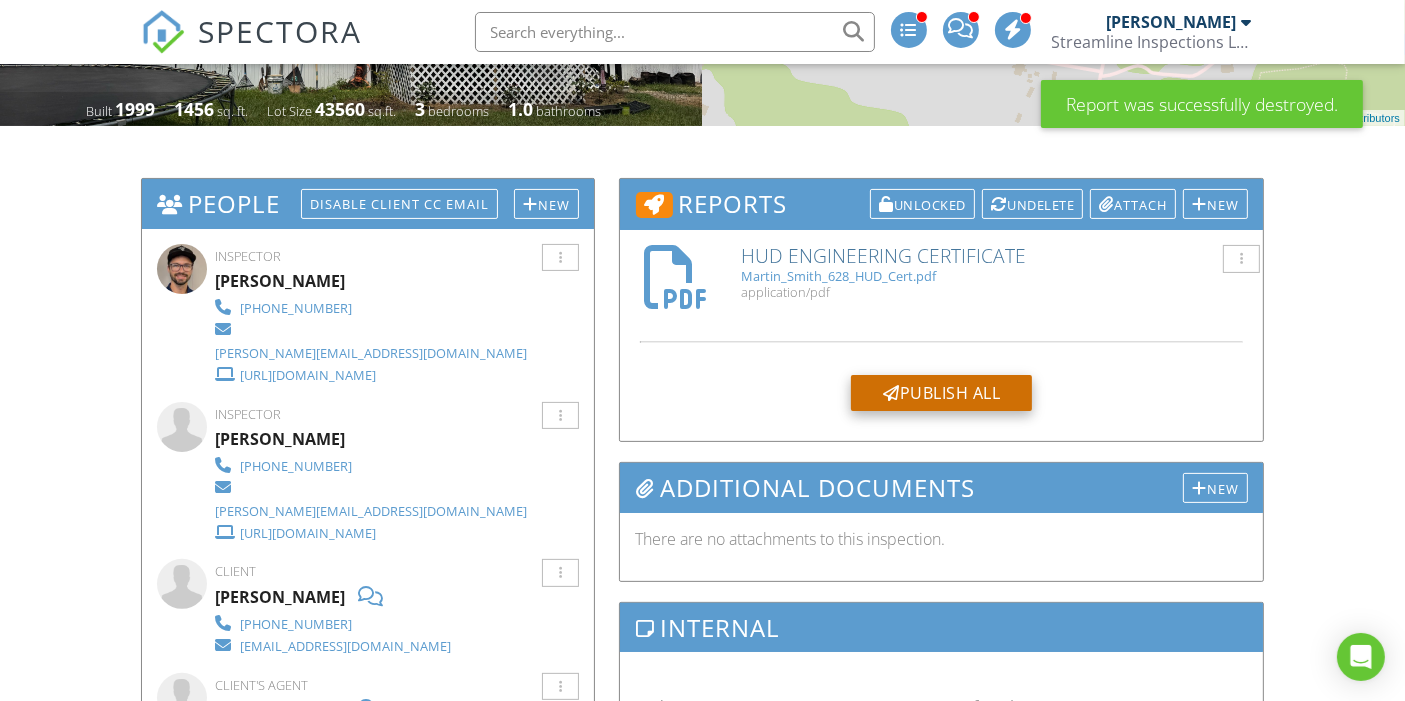 click at bounding box center [891, 393] 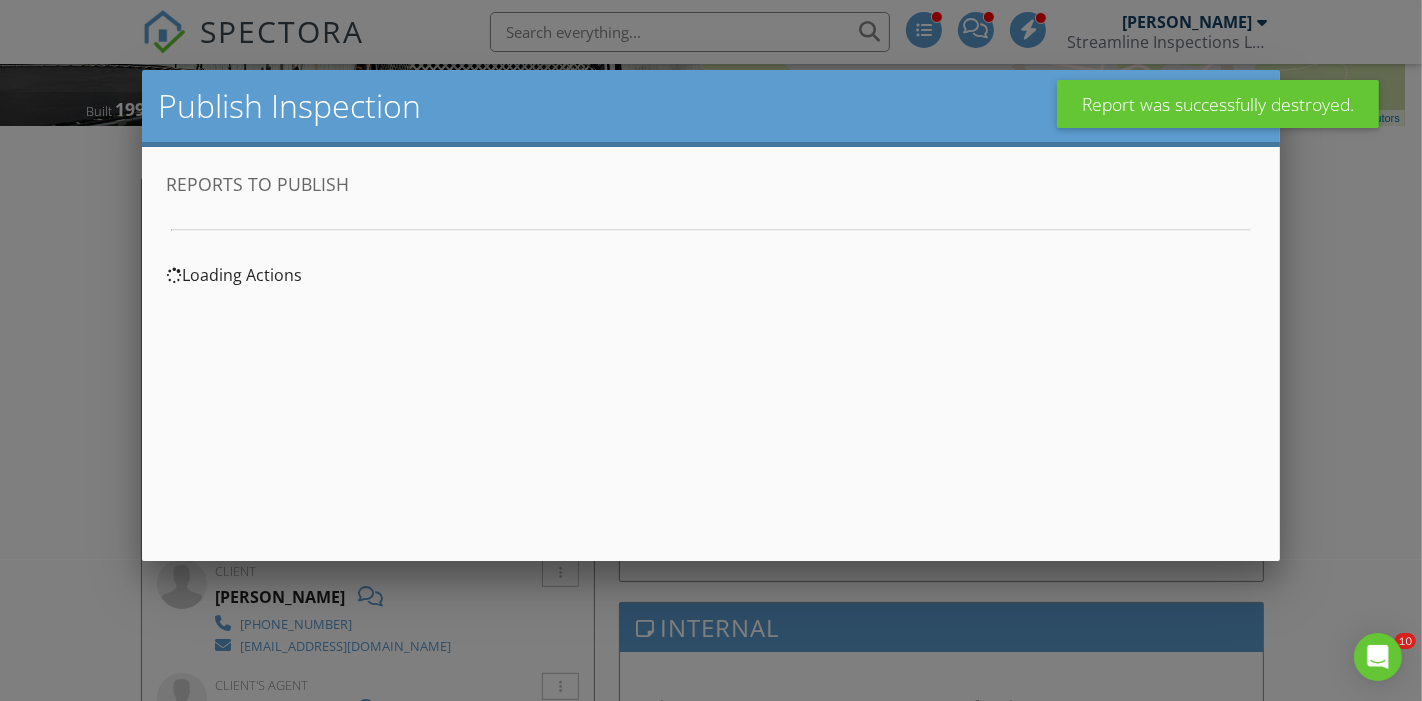 scroll, scrollTop: 0, scrollLeft: 0, axis: both 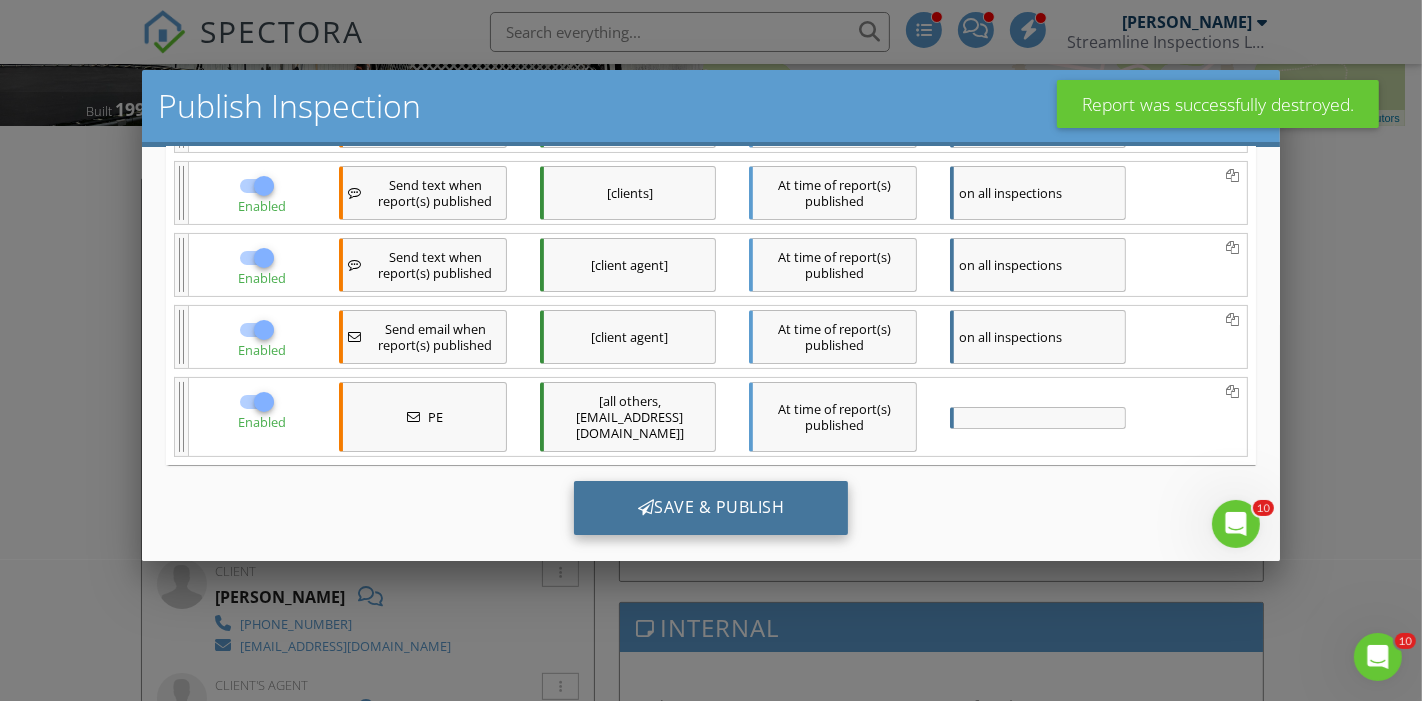 click on "Save & Publish" at bounding box center [711, 508] 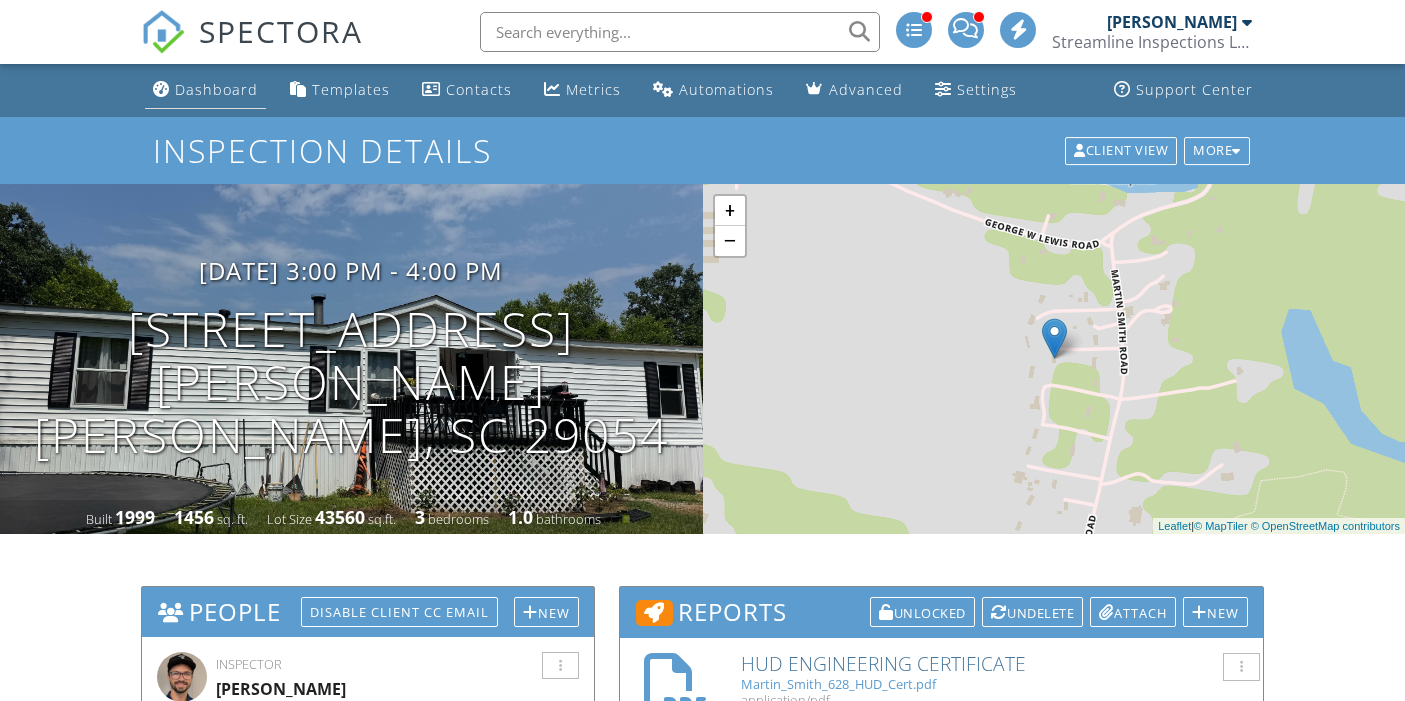 scroll, scrollTop: 0, scrollLeft: 0, axis: both 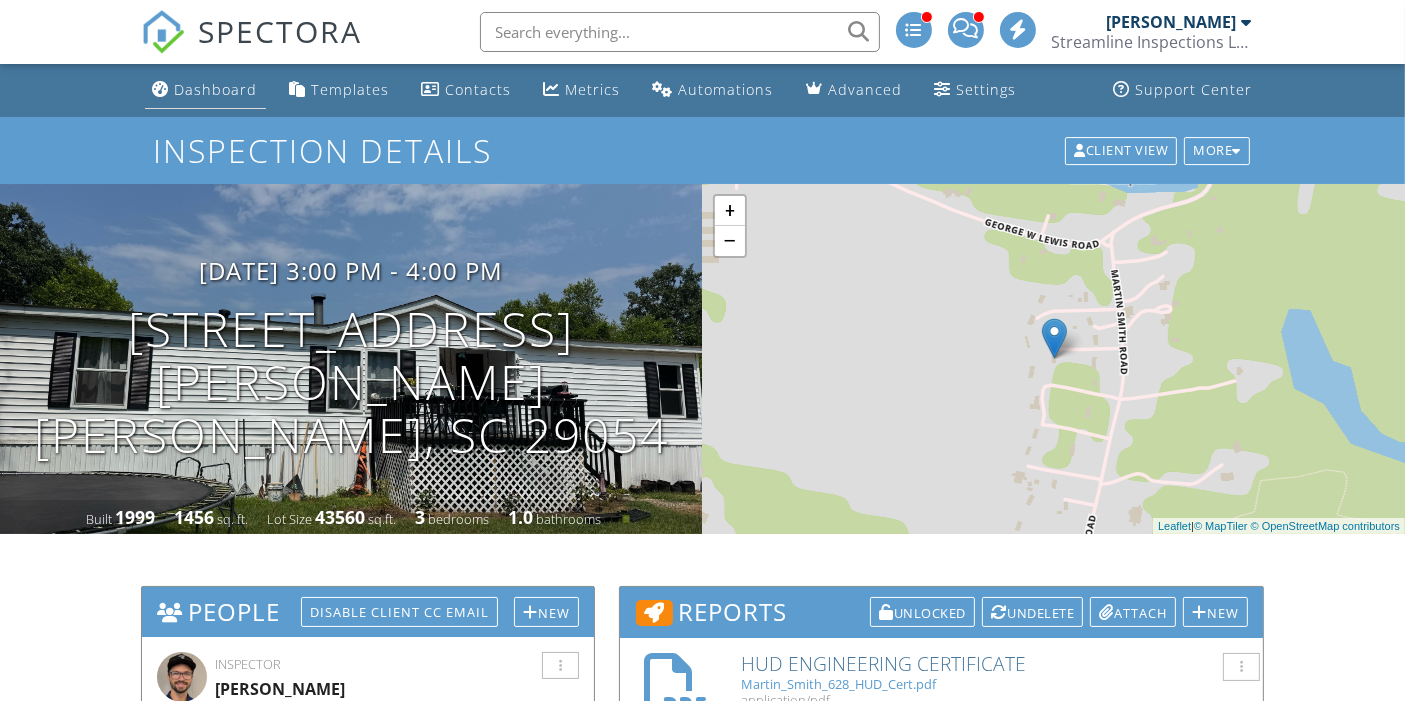 click on "Dashboard" at bounding box center (205, 90) 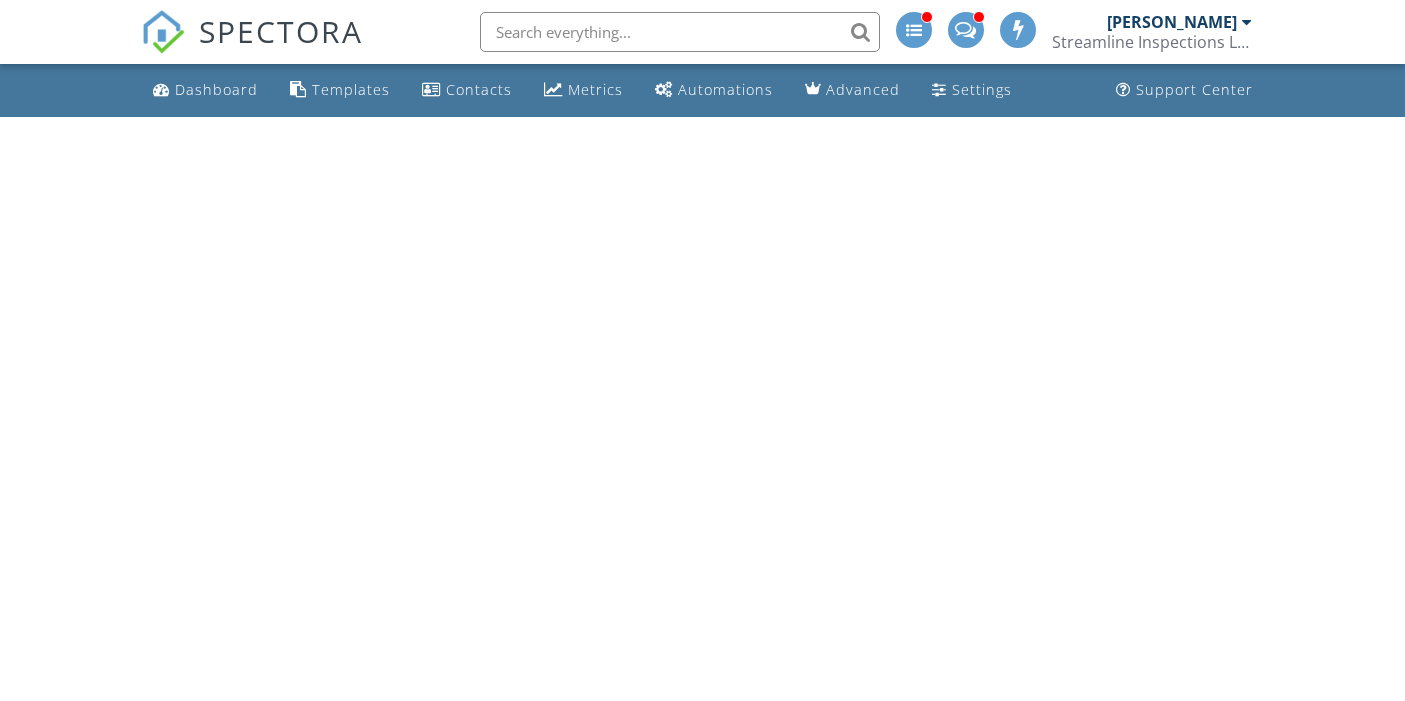 scroll, scrollTop: 0, scrollLeft: 0, axis: both 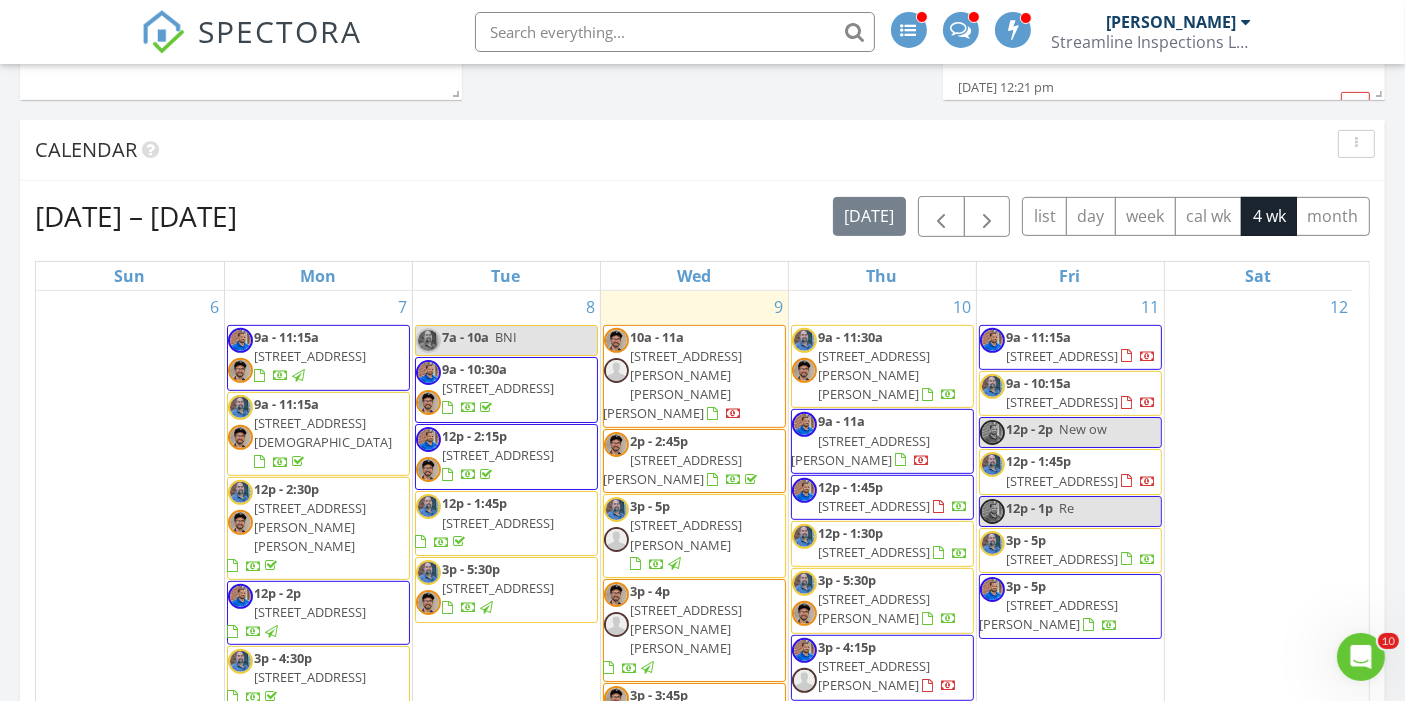 click on "[STREET_ADDRESS][PERSON_NAME]" at bounding box center [861, 450] 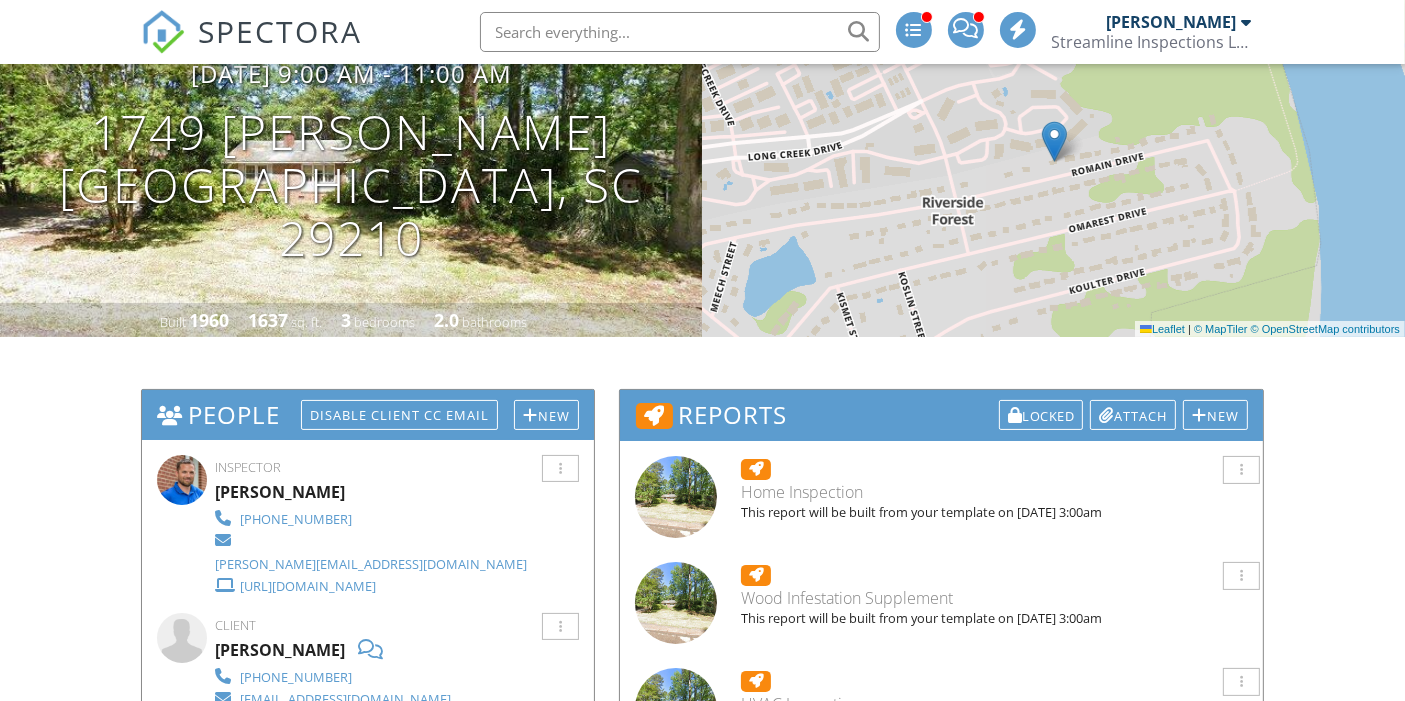 scroll, scrollTop: 453, scrollLeft: 0, axis: vertical 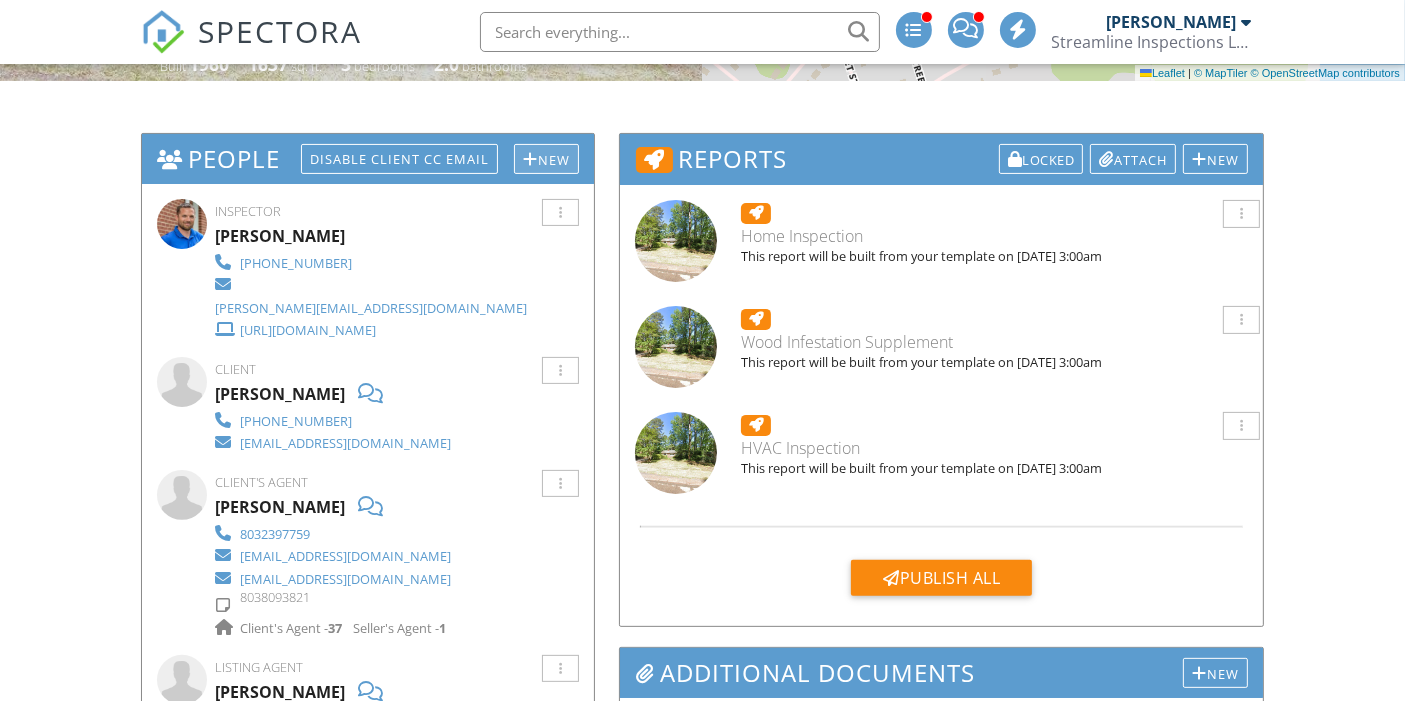 click at bounding box center (530, 159) 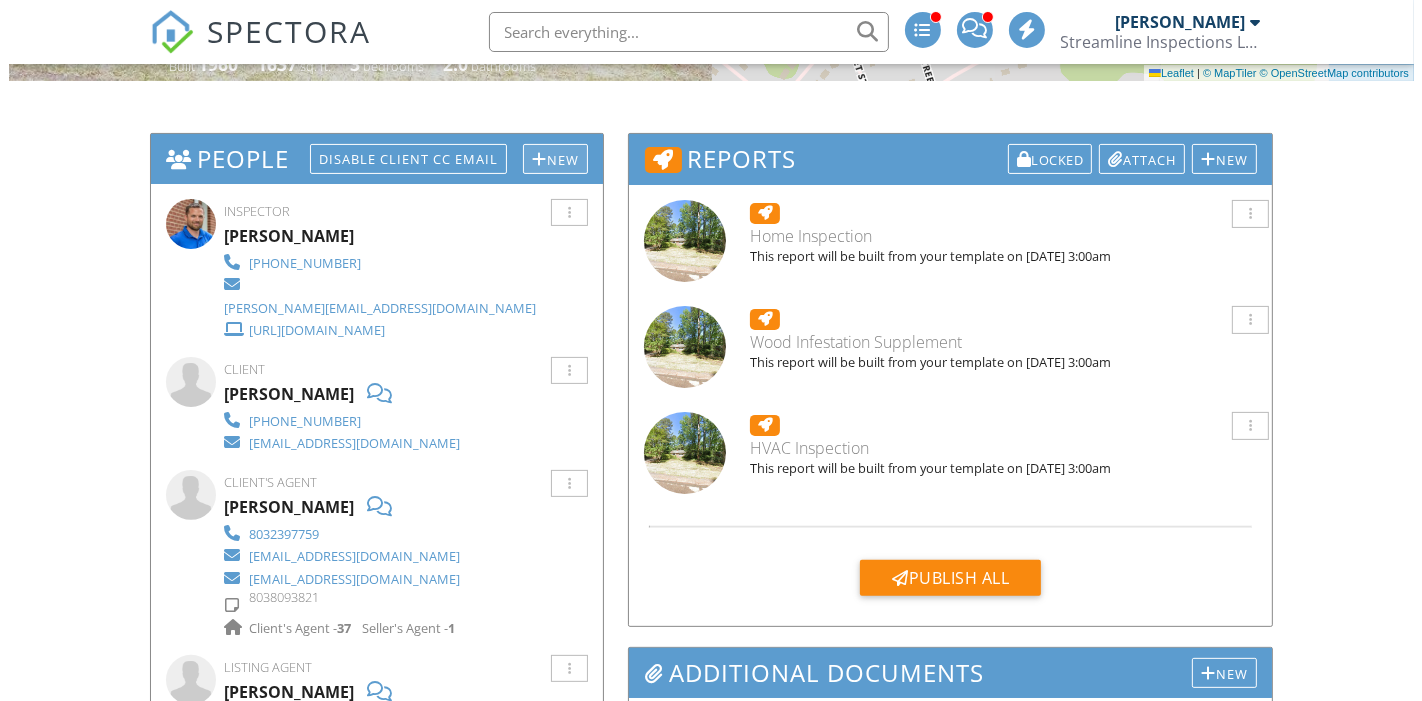 scroll, scrollTop: 0, scrollLeft: 0, axis: both 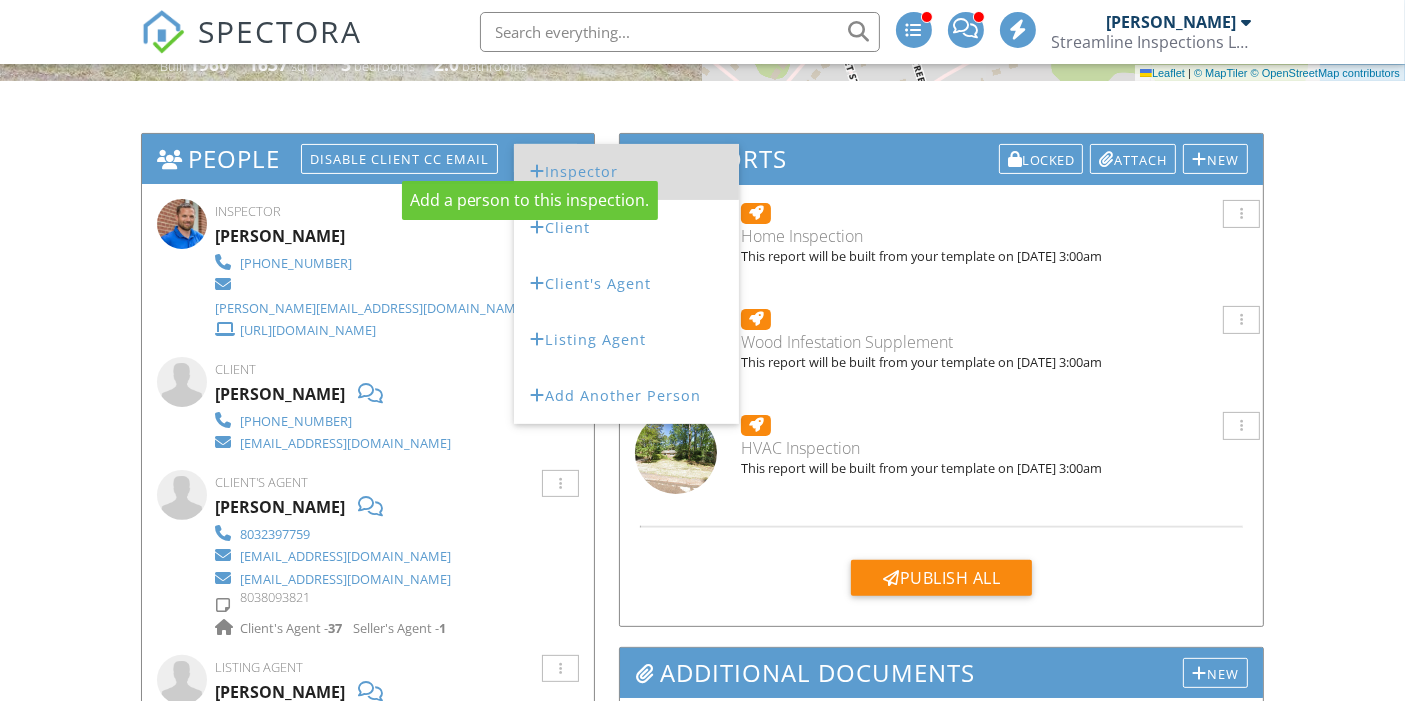click on "Inspector" at bounding box center [626, 172] 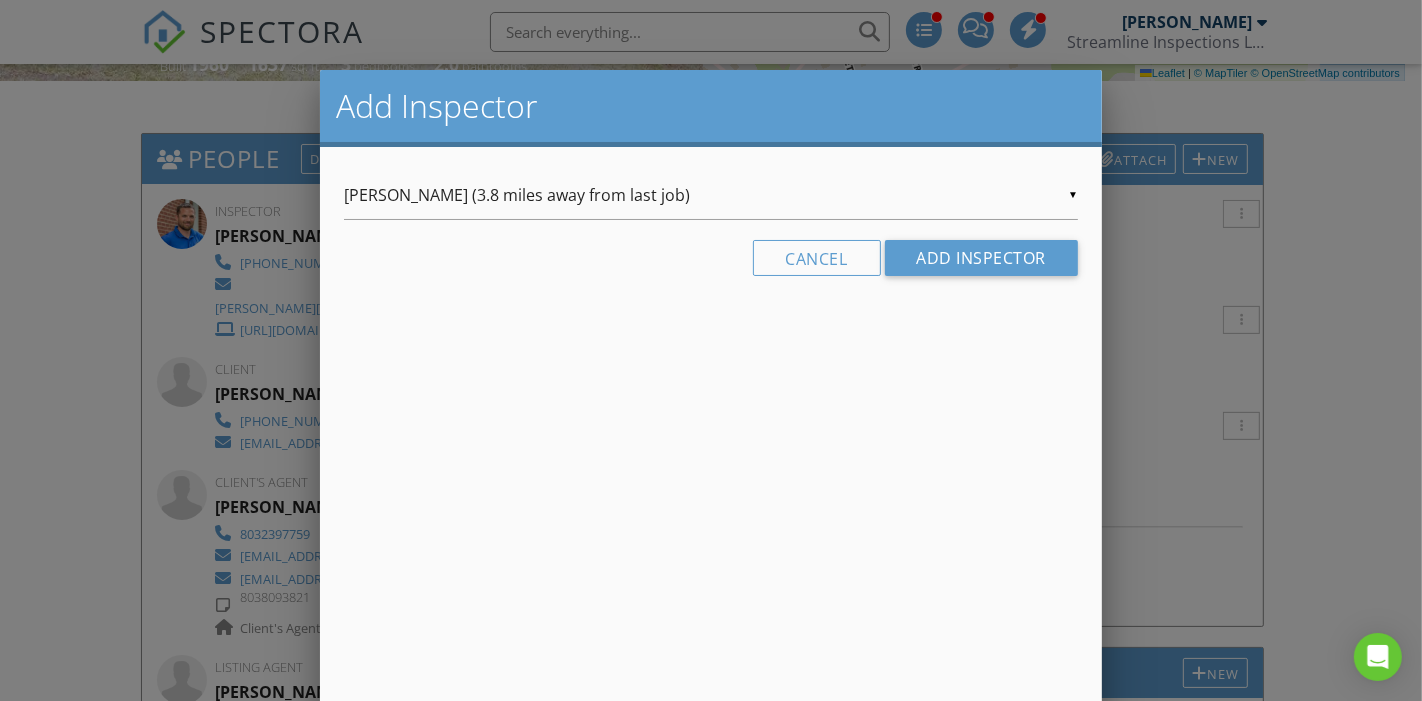 click on "Paul Marriner (3.8 miles away from last job)" at bounding box center (711, 195) 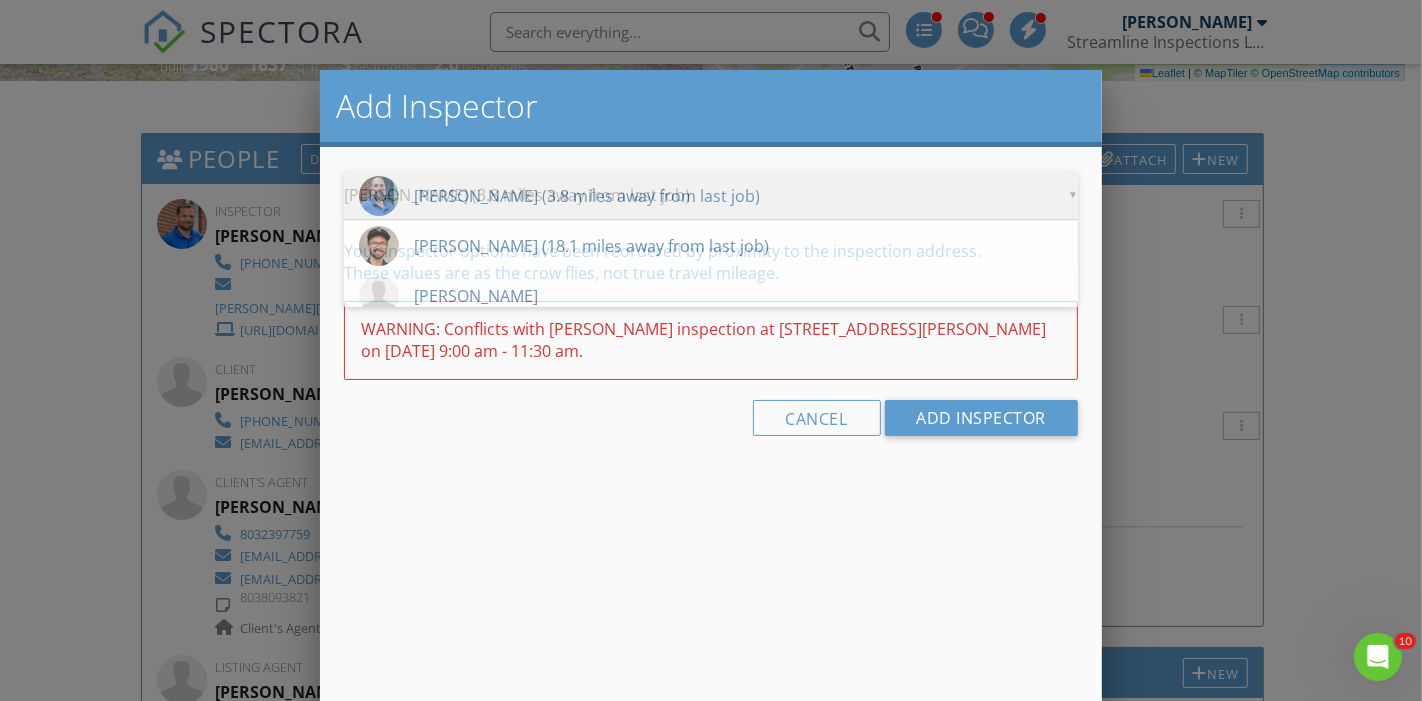 scroll, scrollTop: 0, scrollLeft: 0, axis: both 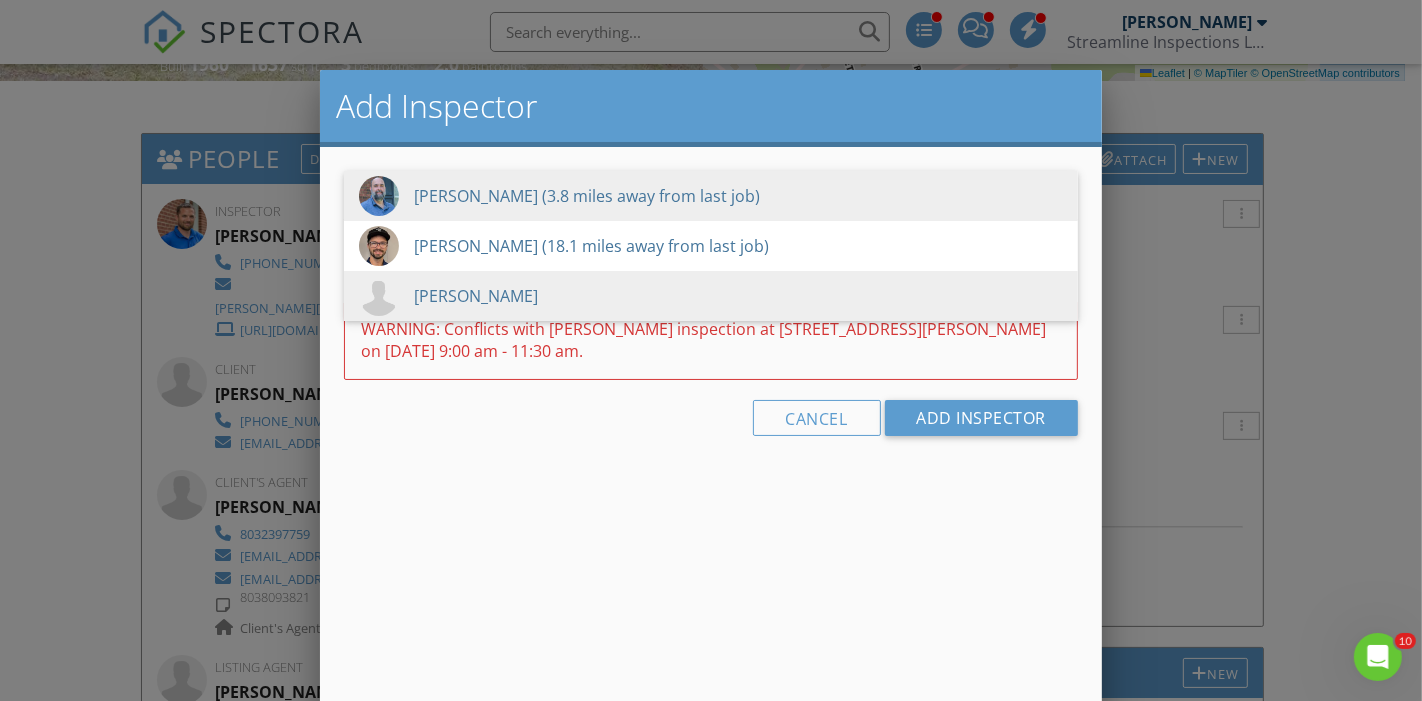 click on "[PERSON_NAME]" at bounding box center (711, 296) 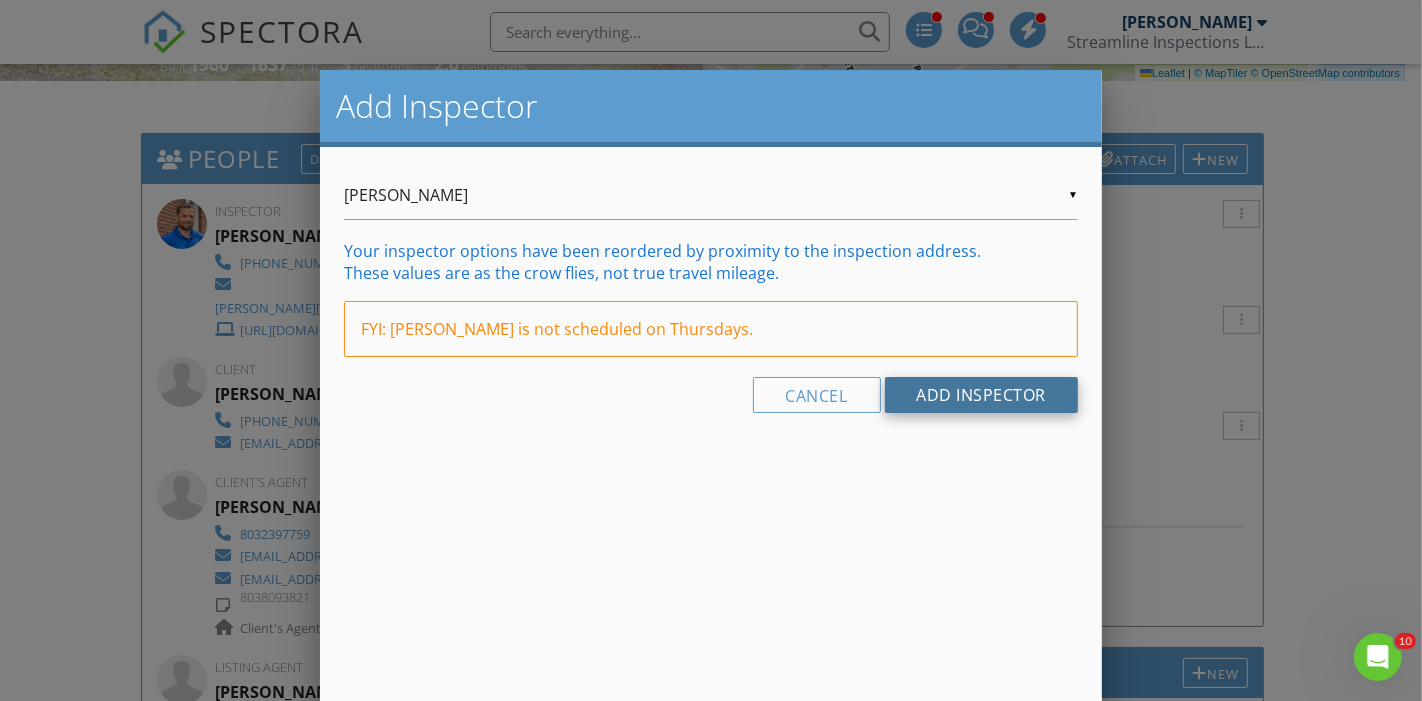 click on "Add Inspector" at bounding box center [982, 395] 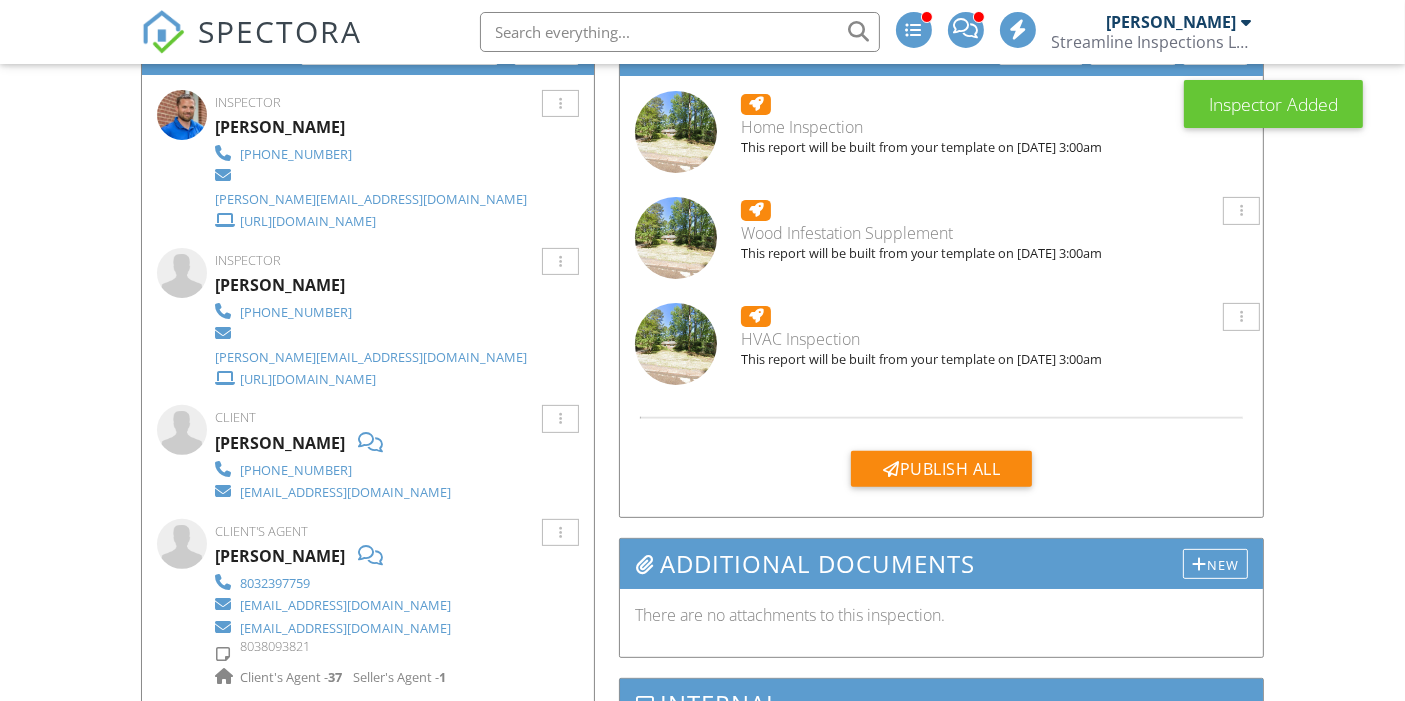 scroll, scrollTop: 0, scrollLeft: 0, axis: both 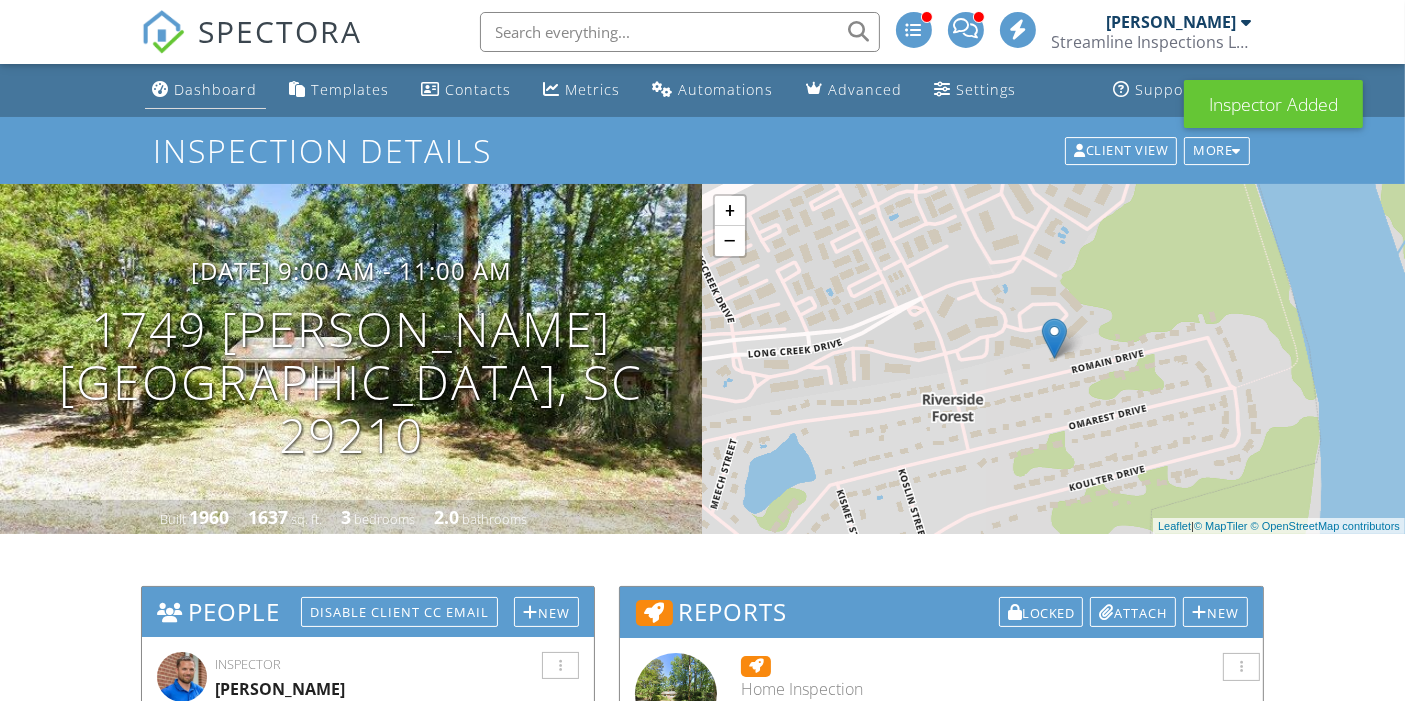 click on "Dashboard" 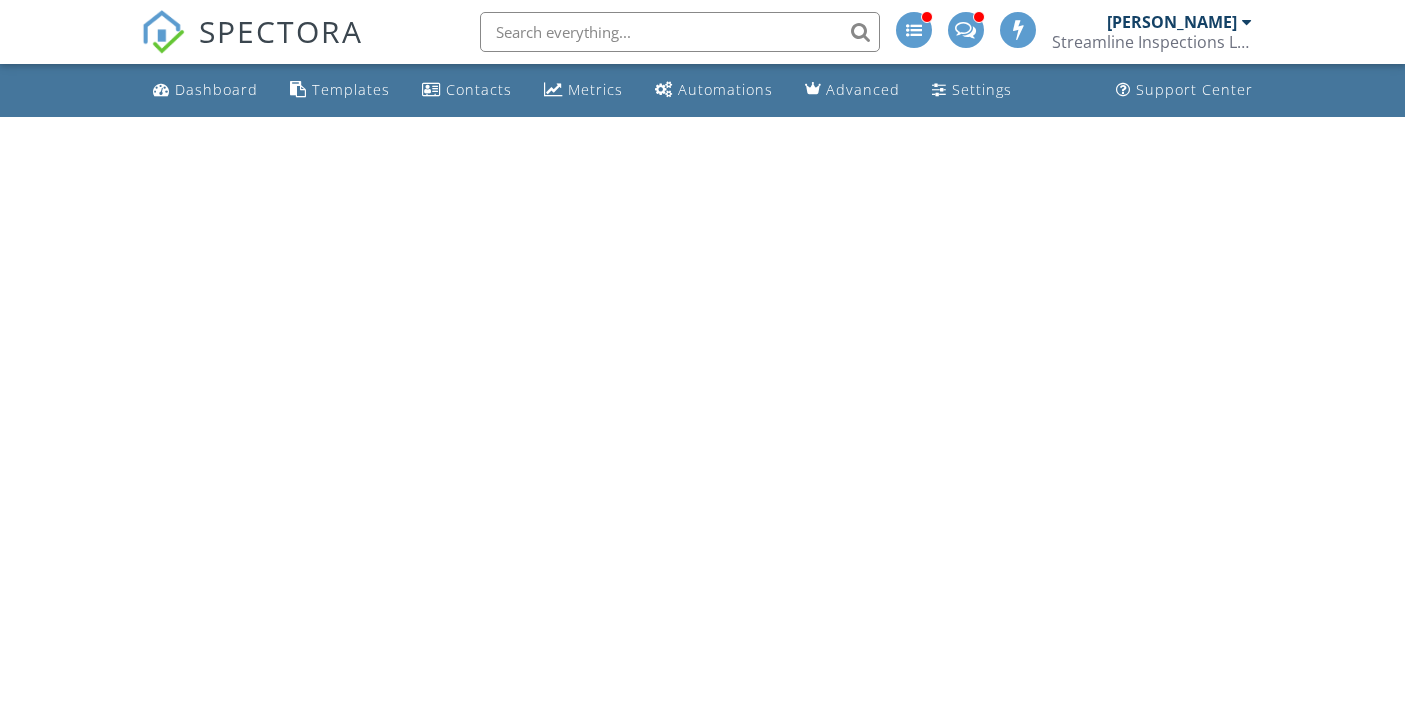 scroll, scrollTop: 0, scrollLeft: 0, axis: both 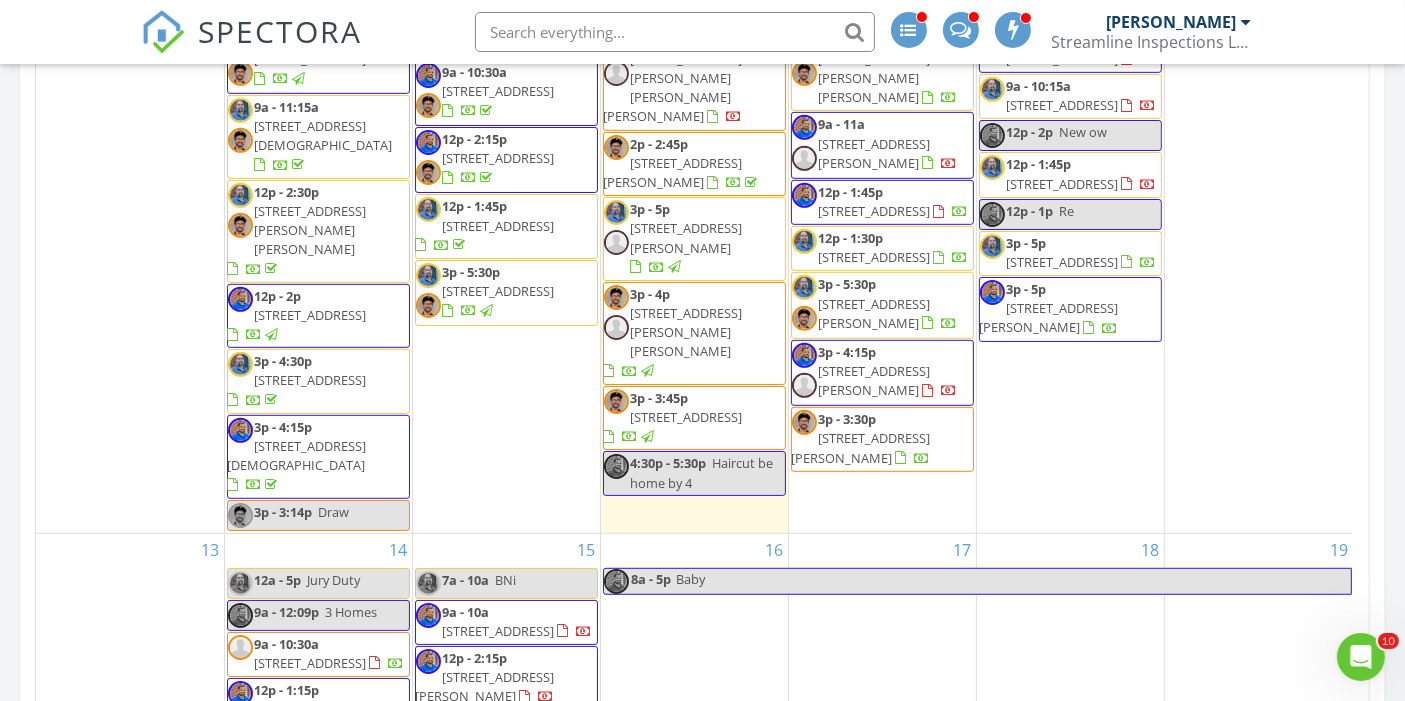 click on "369 Mill St, Batesburg-Leesville 29006" at bounding box center (875, 211) 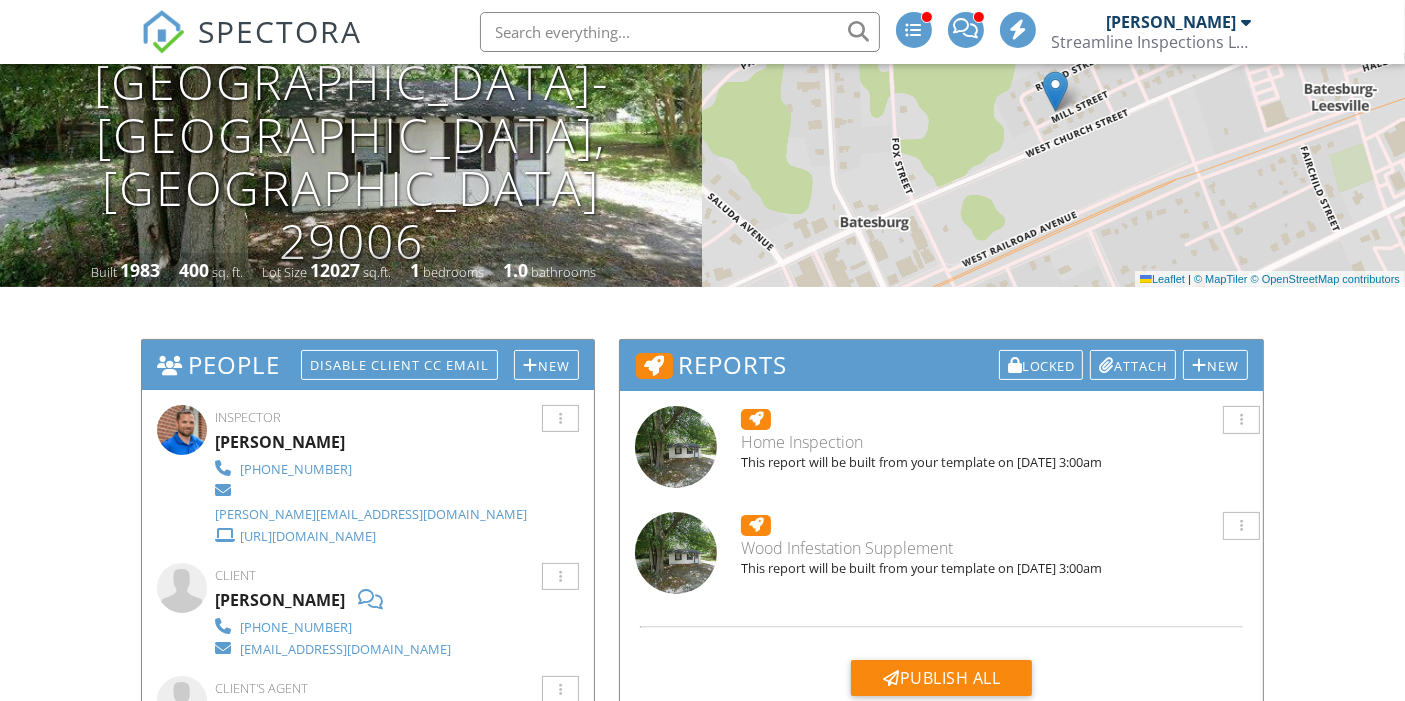 scroll, scrollTop: 449, scrollLeft: 0, axis: vertical 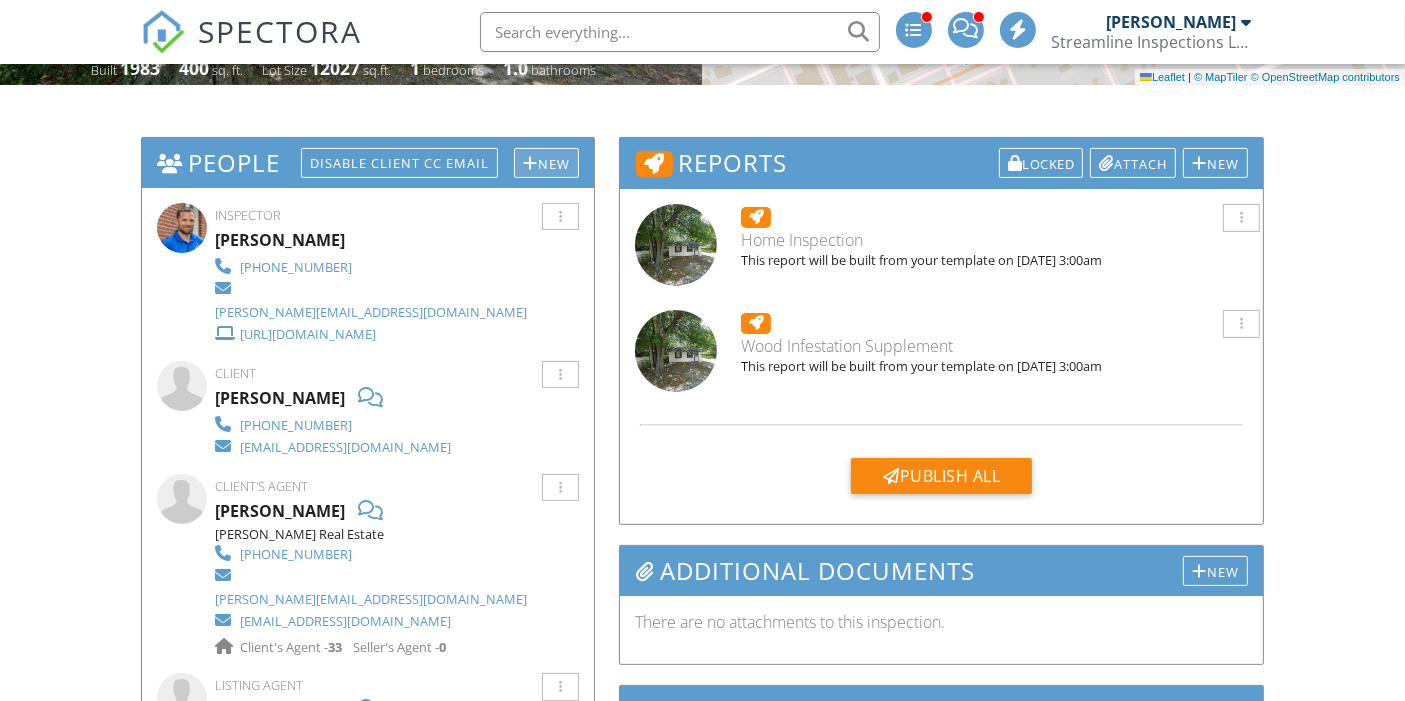 click at bounding box center (530, 163) 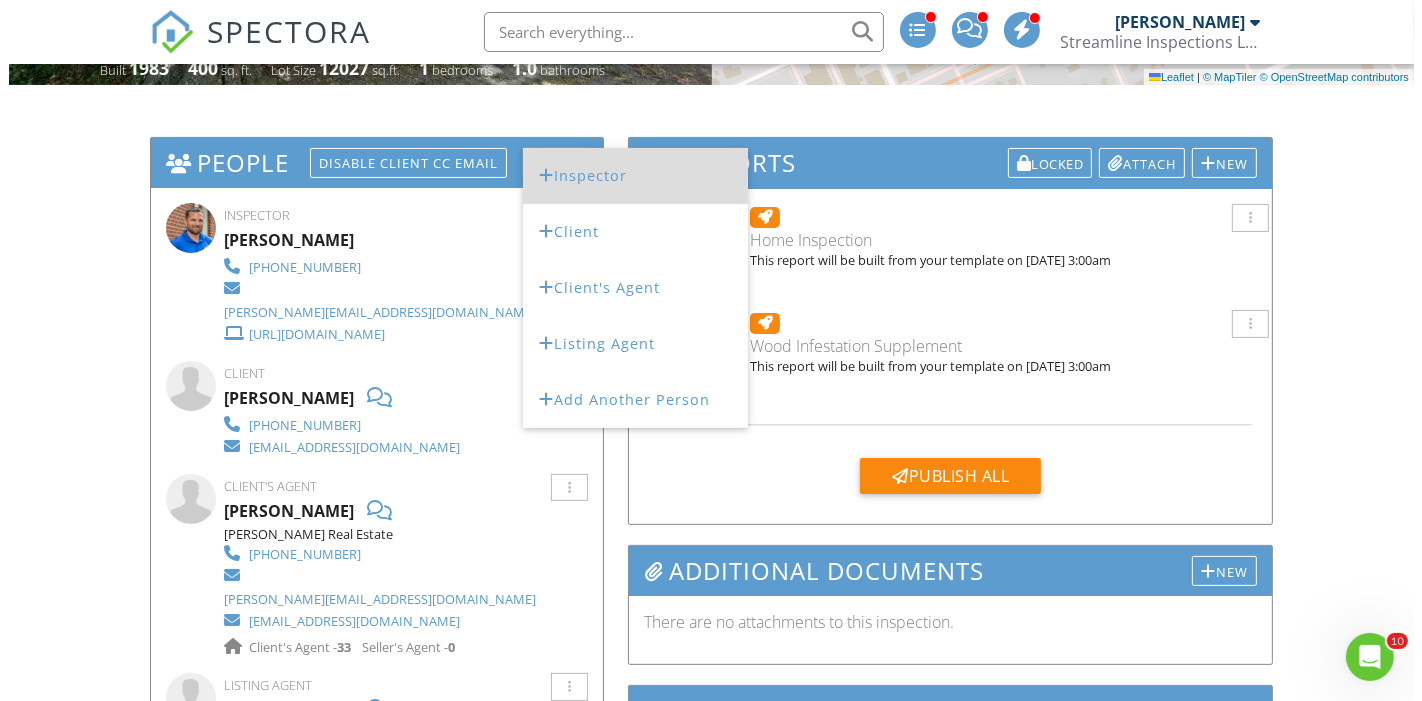 scroll, scrollTop: 0, scrollLeft: 0, axis: both 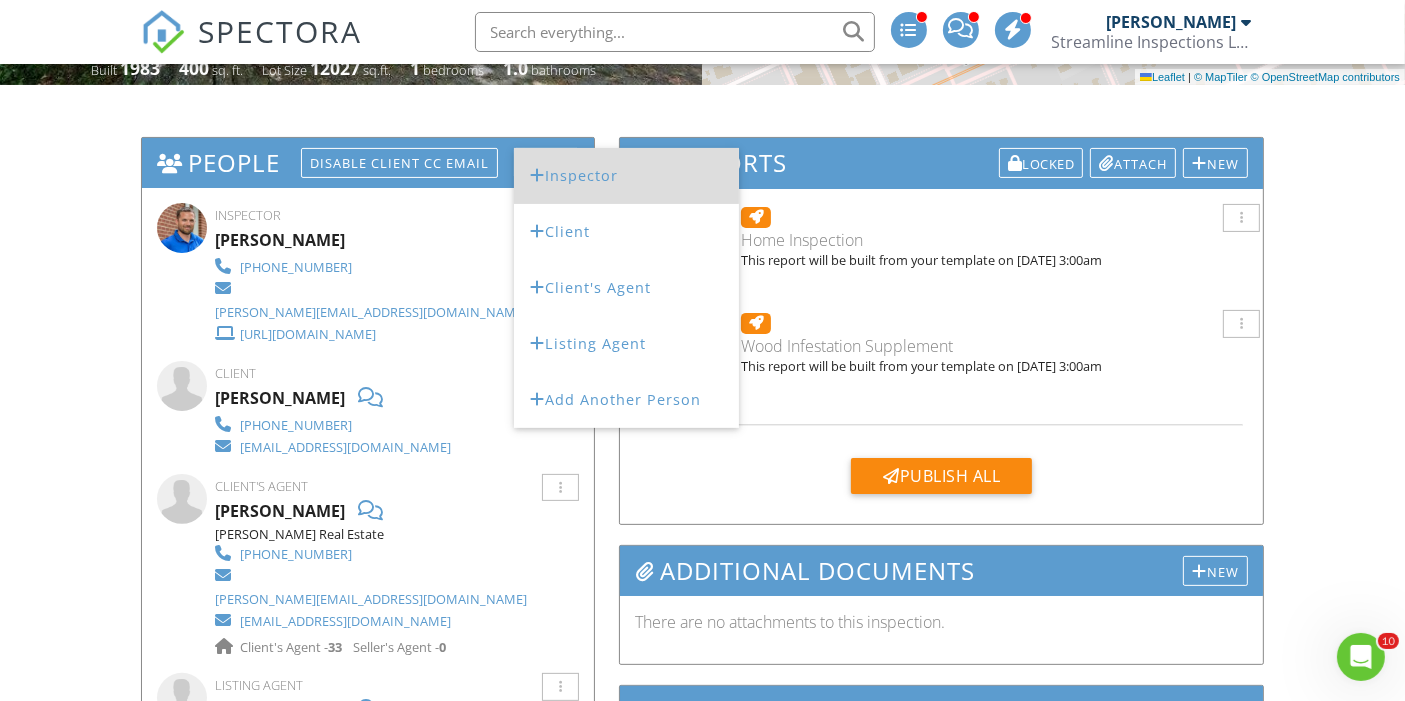 click at bounding box center (537, 175) 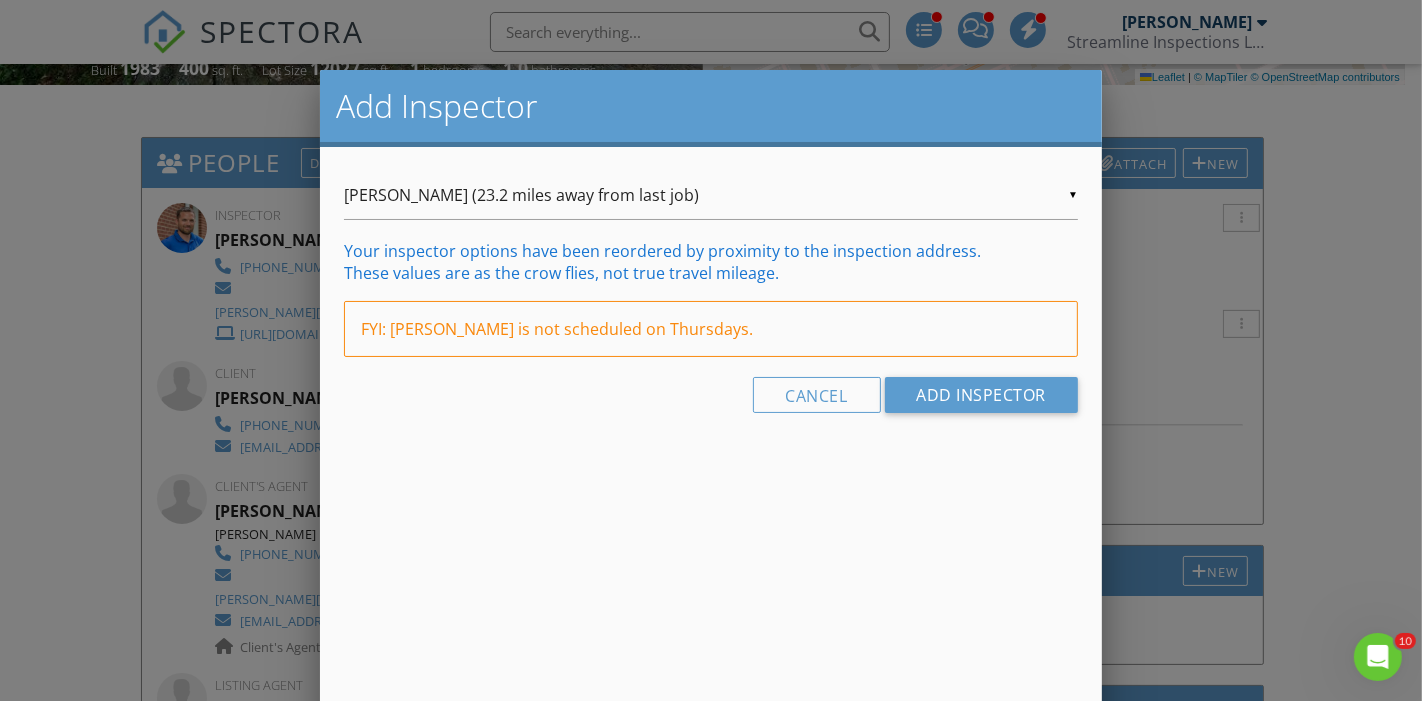 click on "▼ Jordan Gleasure (23.2 miles away from last job) Jordan Gleasure (23.2 miles away from last job) Paul Marriner (32.6 miles away from last job) Shane Powell (43.4 miles away from last job) Jordan Gleasure (23.2 miles away from last job) Paul Marriner (32.6 miles away from last job) Shane Powell (43.4 miles away from last job)" at bounding box center [711, 195] 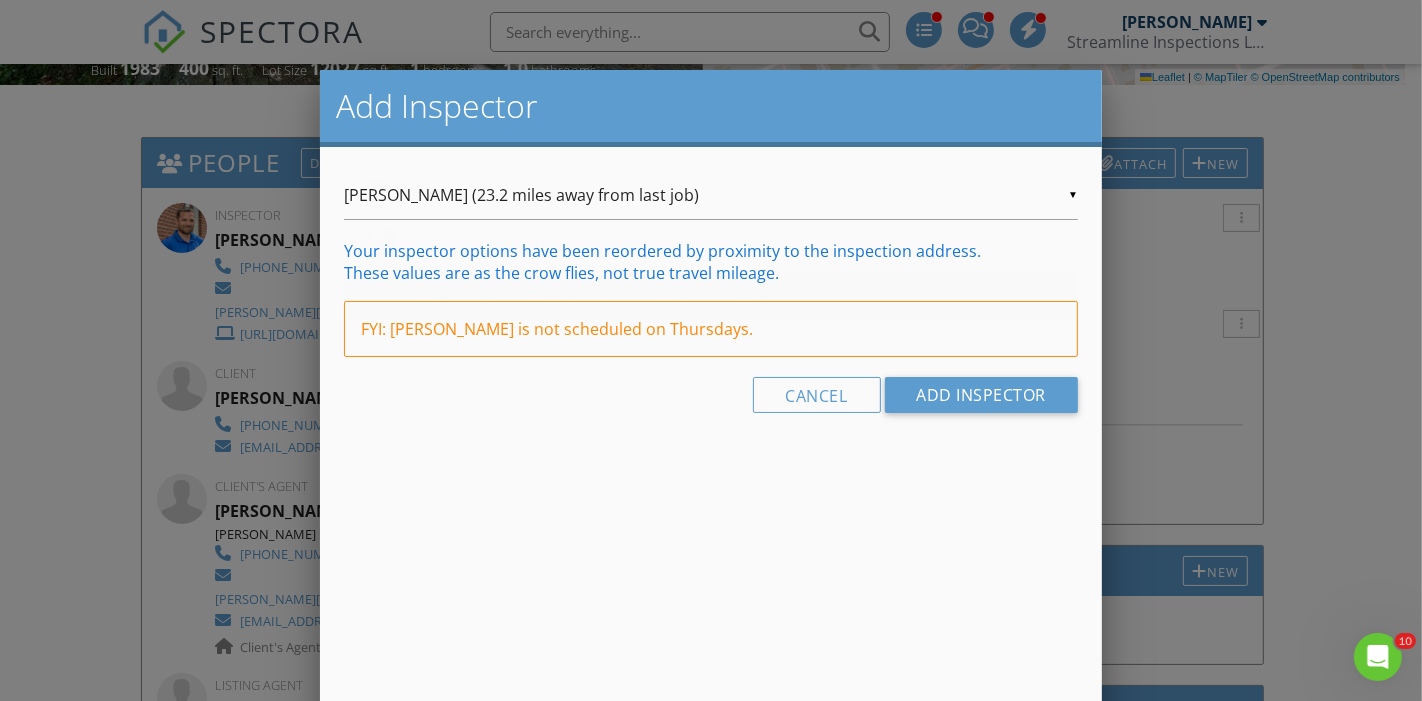 click on "Shane Powell (43.4 miles away from last job)" at bounding box center [711, 296] 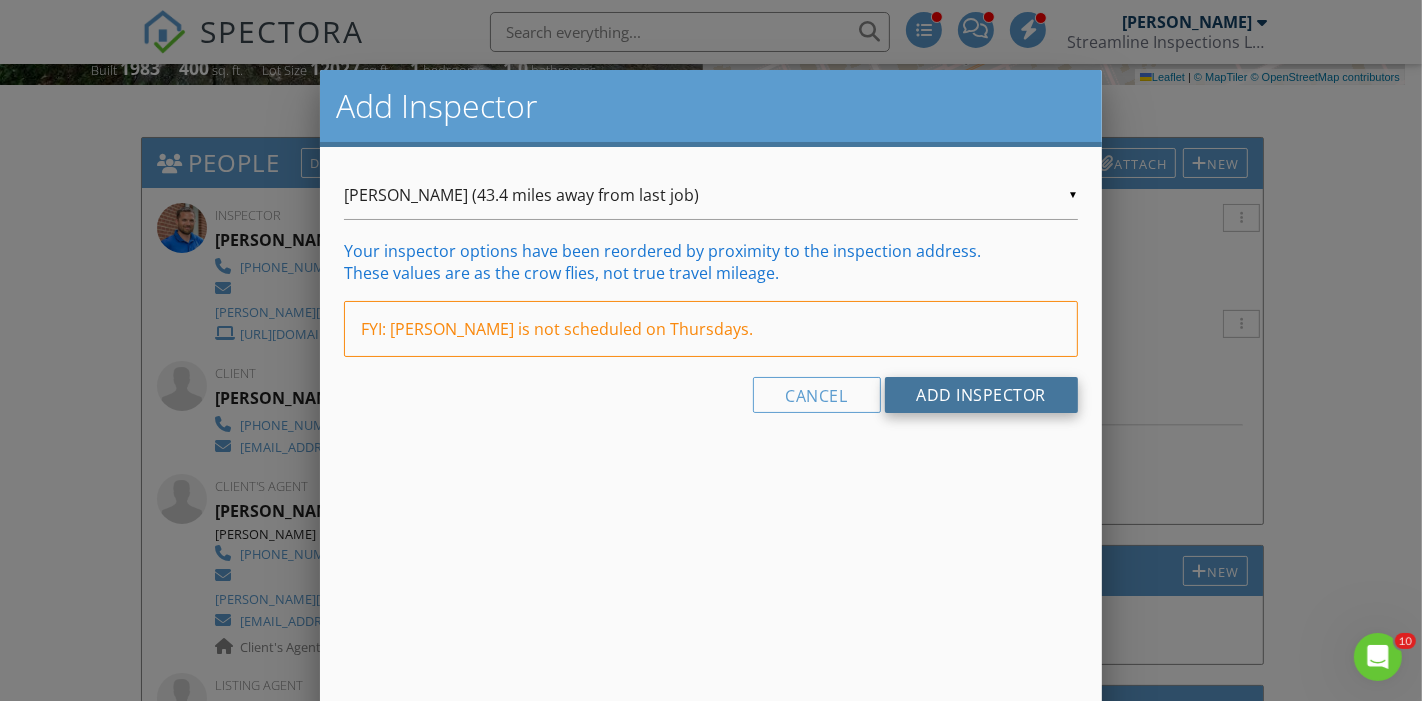 click on "Add Inspector" at bounding box center [982, 395] 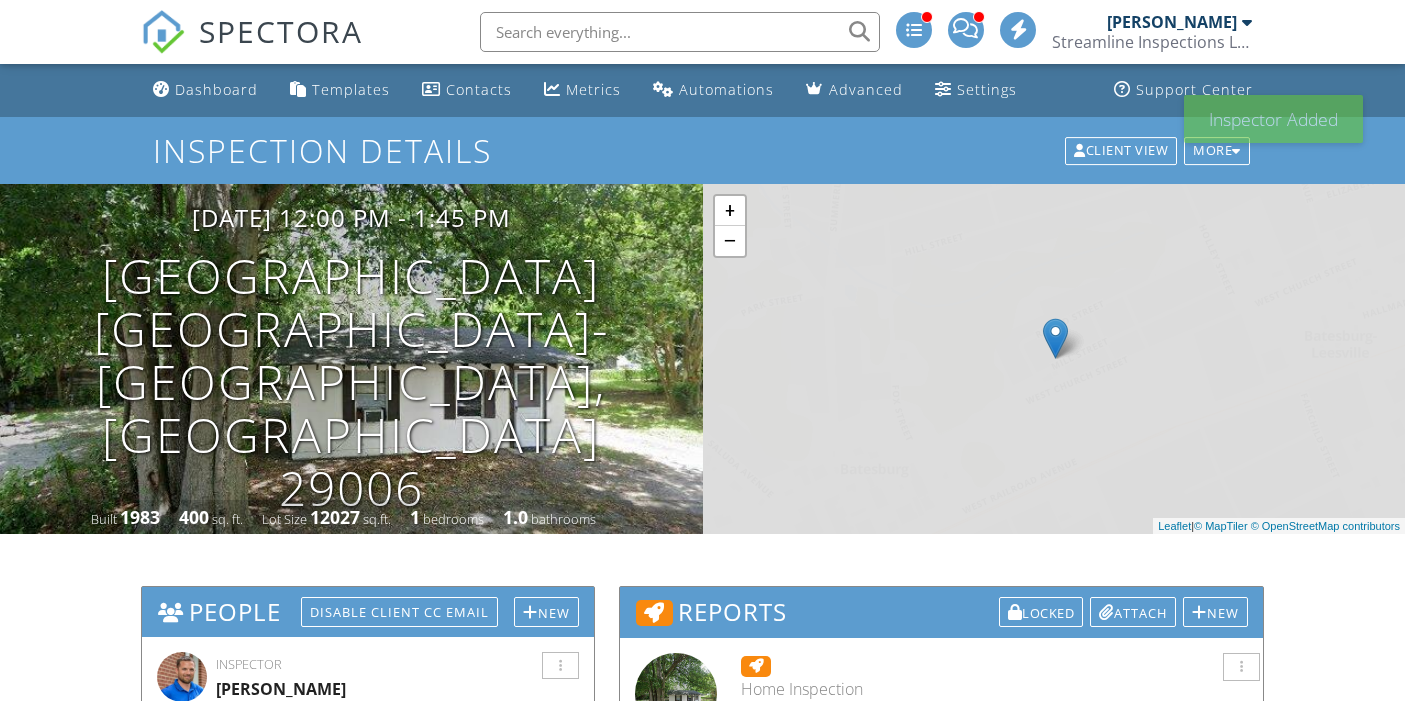 scroll, scrollTop: 0, scrollLeft: 0, axis: both 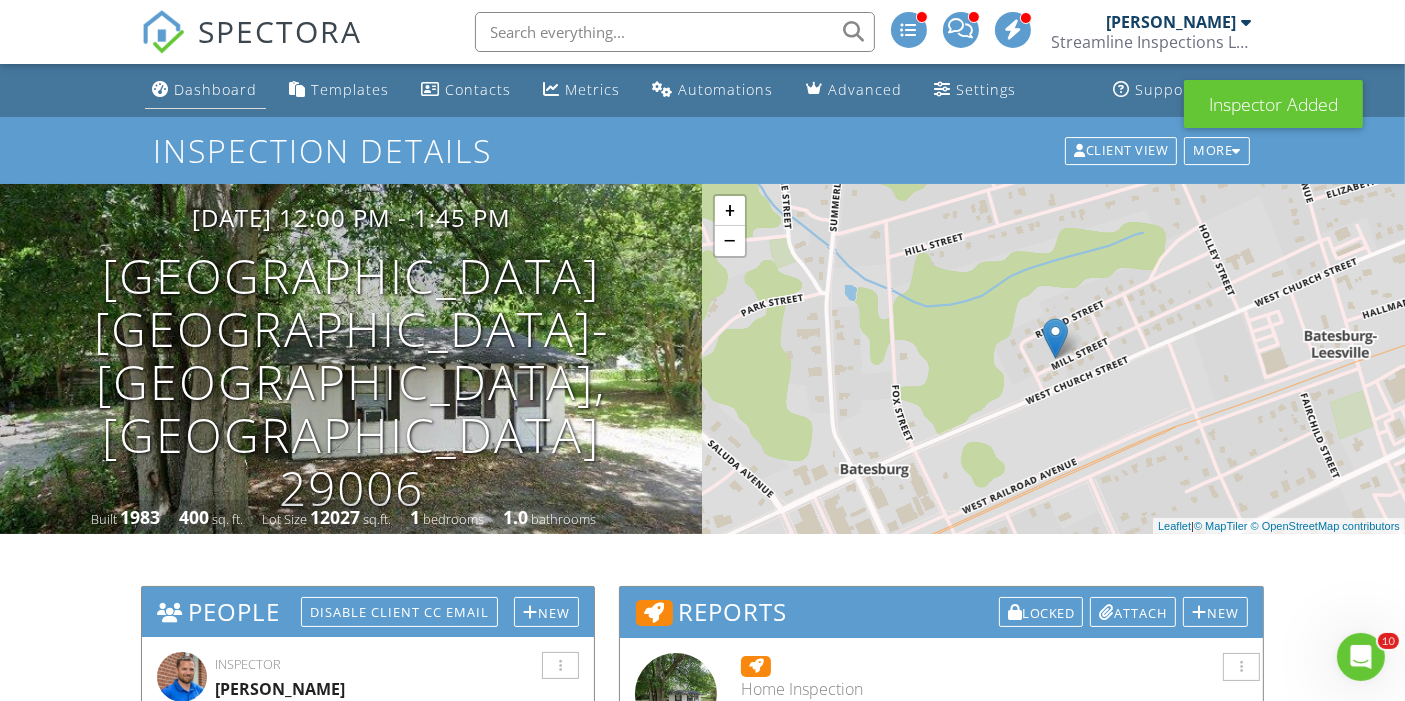 click on "Dashboard" at bounding box center (216, 89) 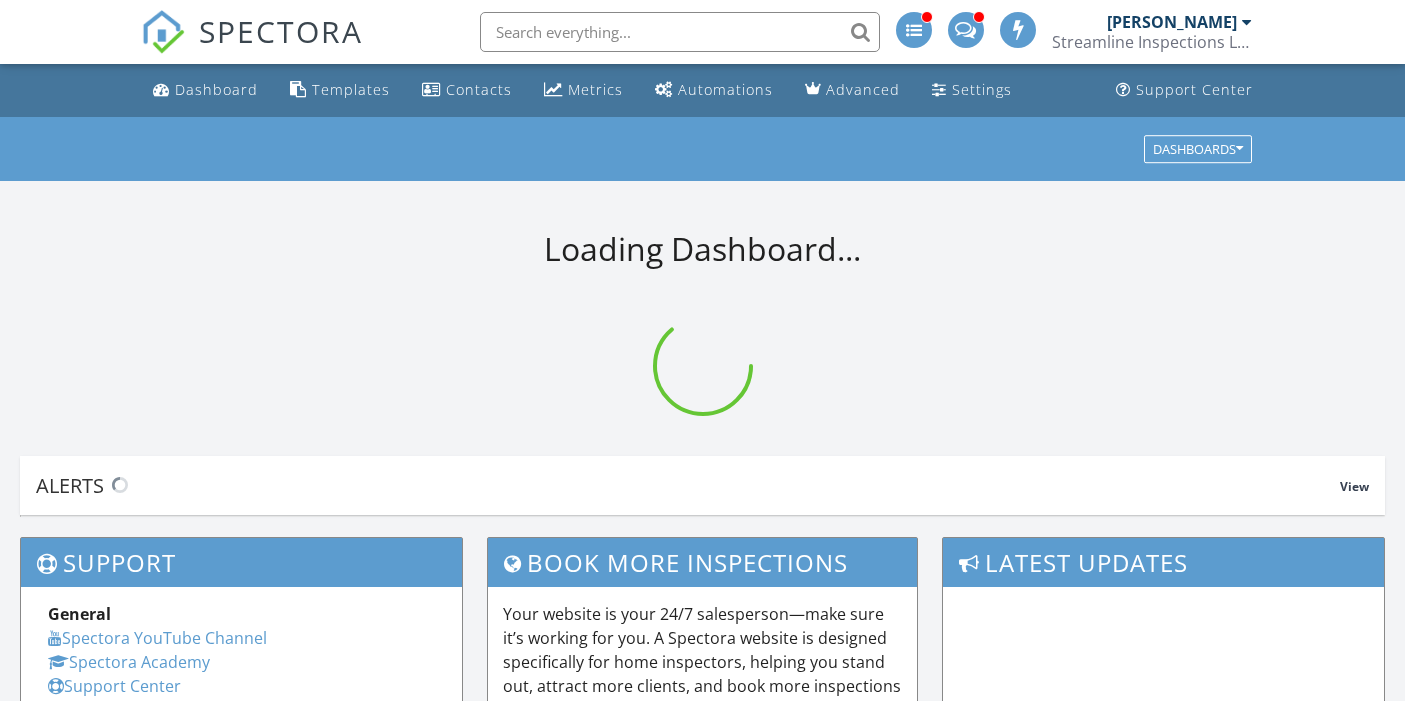 scroll, scrollTop: 0, scrollLeft: 0, axis: both 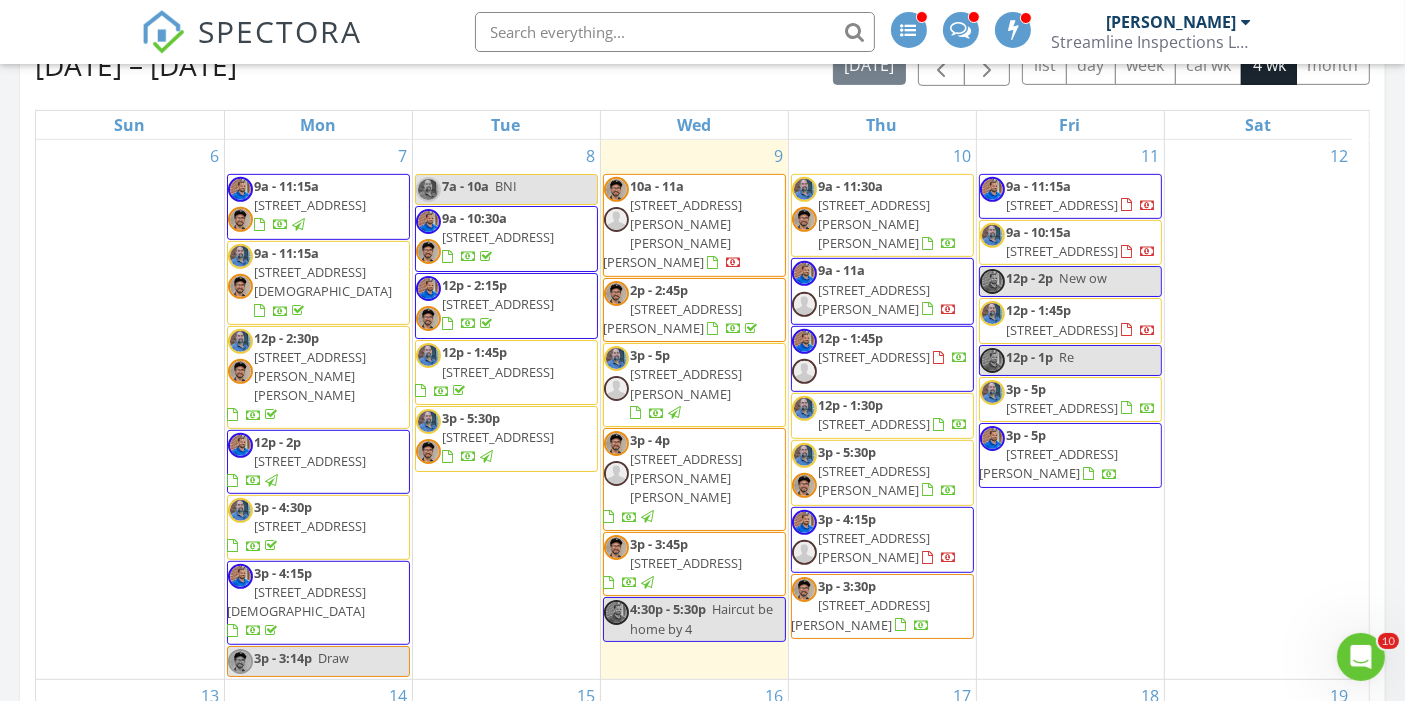 click on "12p - 1:30p
[STREET_ADDRESS]" at bounding box center [882, 415] 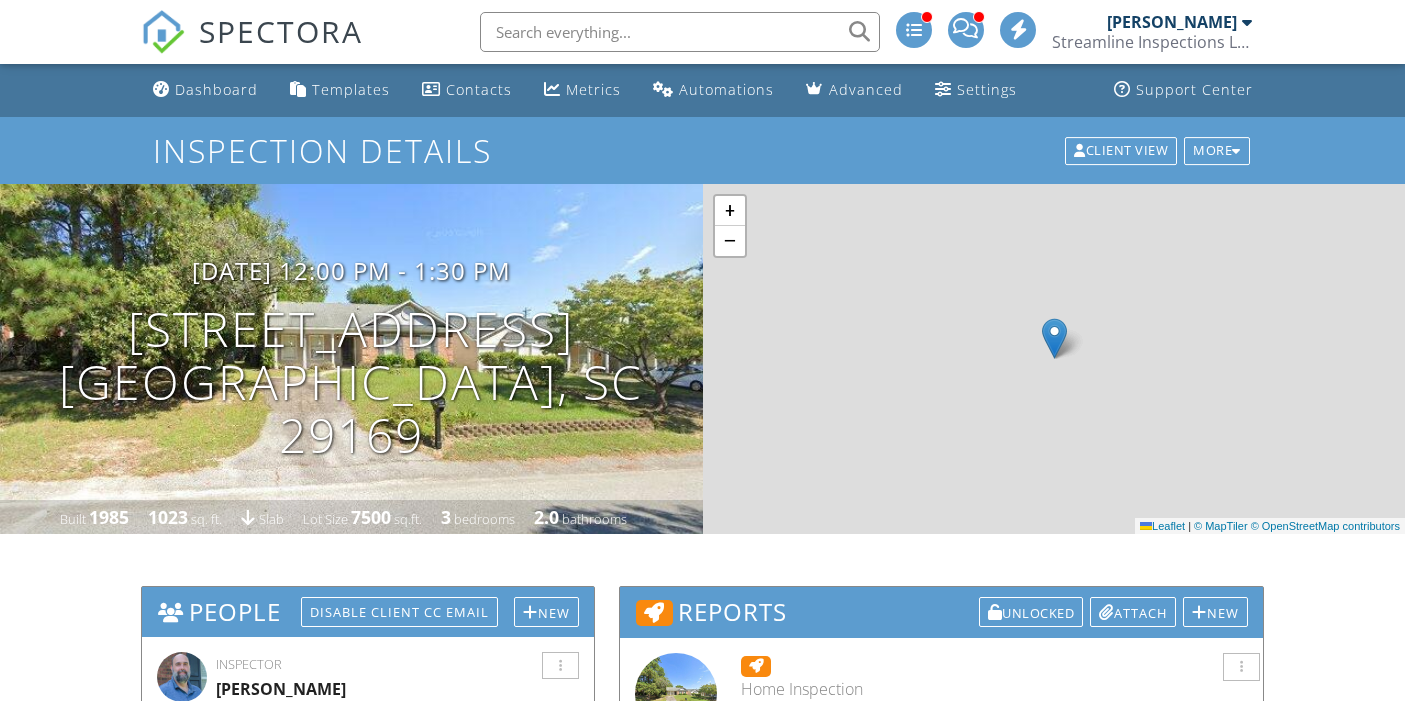 scroll, scrollTop: 0, scrollLeft: 0, axis: both 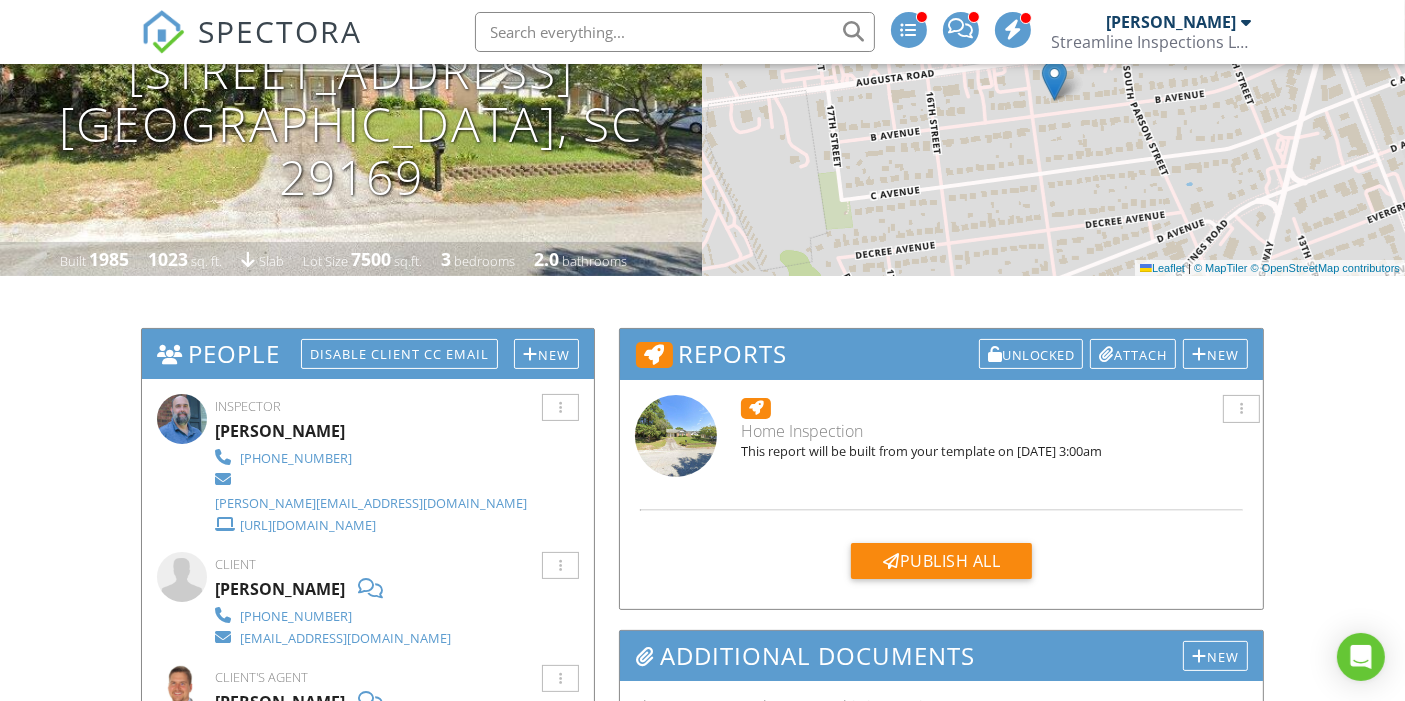 click on "All emails and texts are disabled for this inspection!
All emails and texts have been disabled for this inspection. This may have happened due to someone manually disabling them or this inspection being unconfirmed when it was scheduled. To re-enable emails and texts for this inspection, click the button below.
Turn on emails and texts
Reports
Unlocked
Attach
New
(Untitled report)
Home Inspection
Edit
View
Home Inspection
This report will be built from your template on 07/10/25  3:00am
Quick Publish
Copy
Build Now
Delete
Publish All
Checking report completion
Publish report?
Before publishing from the web, click "Preview/Publish" in the Report Editor to save your changes ( don't know where that is? ). If this is not clicked, your latest changes may not appear in the report.
Cancel" at bounding box center (703, 1803) 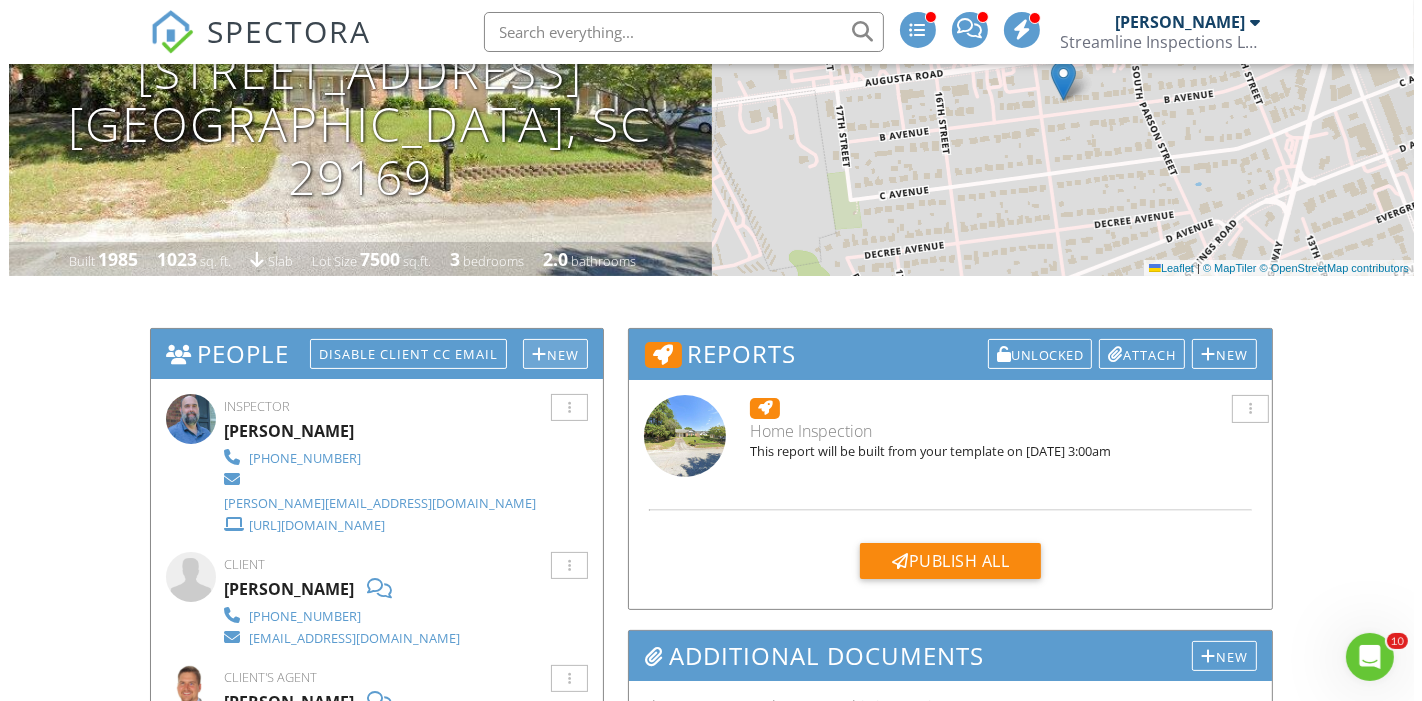 scroll, scrollTop: 0, scrollLeft: 0, axis: both 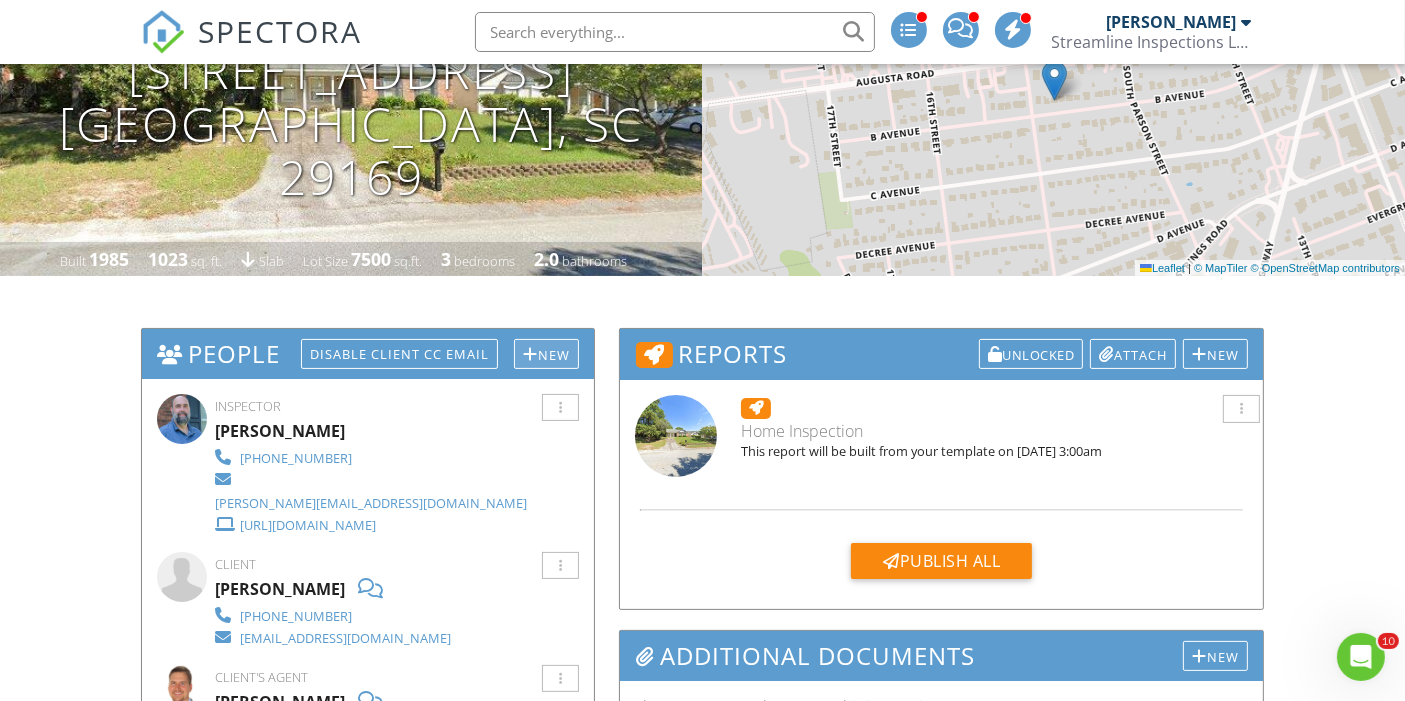 click on "New" at bounding box center (546, 354) 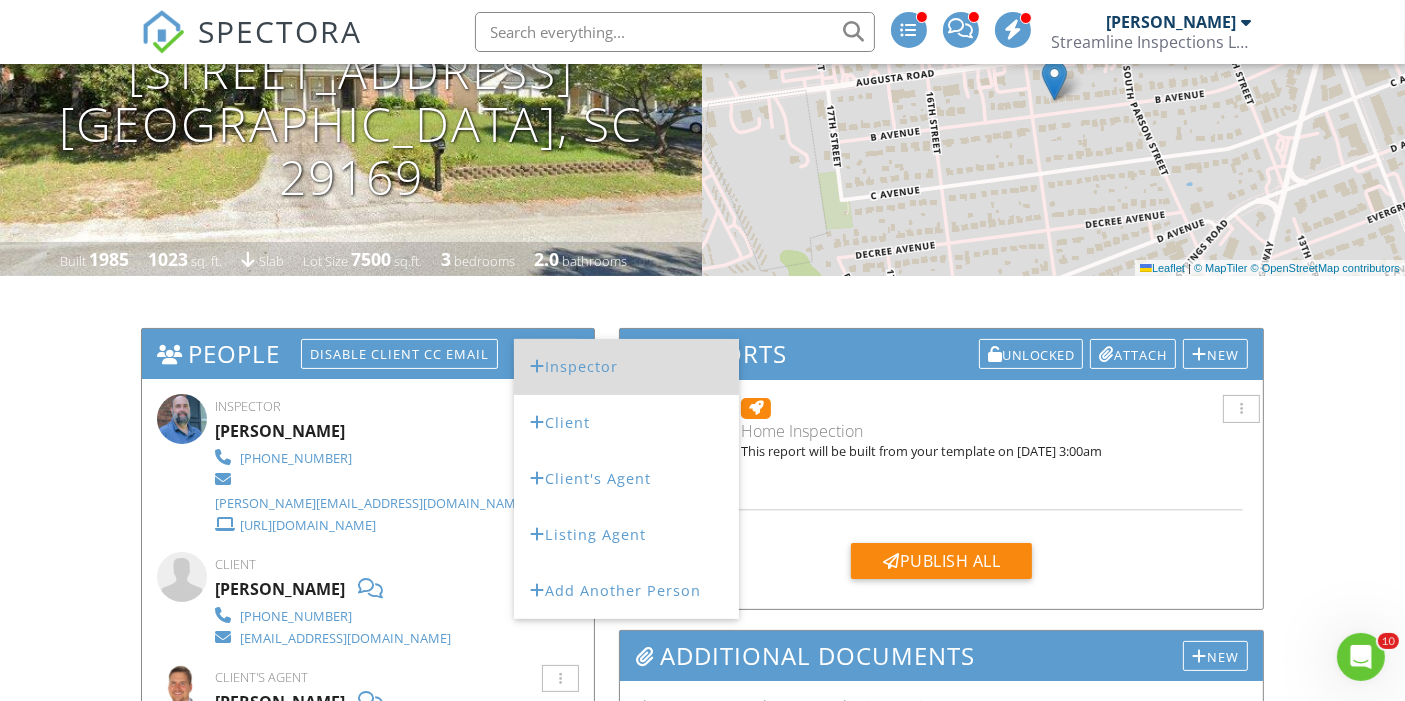 click on "Inspector" at bounding box center (626, 367) 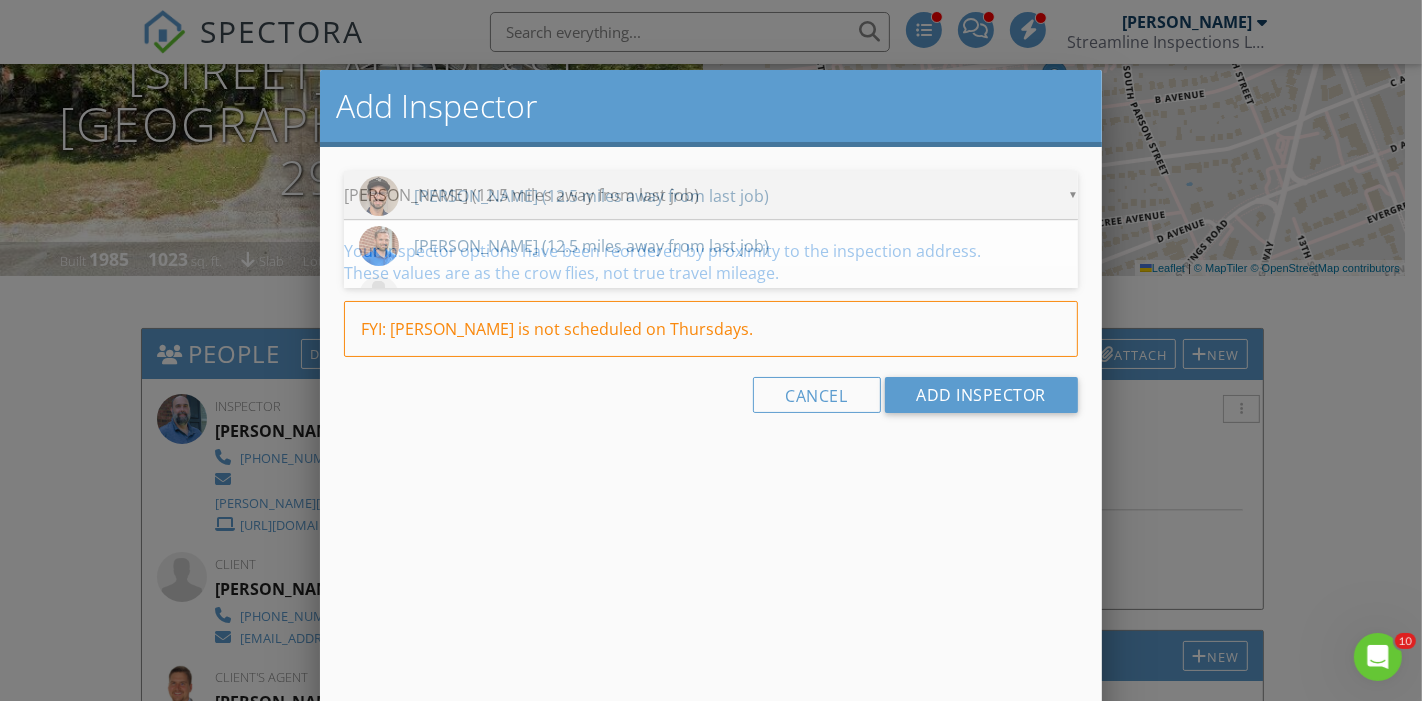 click on "▼ Jordan Gleasure (12.5 miles away from last job) Jordan Gleasure (12.5 miles away from last job) Chad Strickland (12.5 miles away from last job) Shane Powell (16.3 miles away from last job) Jordan Gleasure (12.5 miles away from last job) Chad Strickland (12.5 miles away from last job) Shane Powell (16.3 miles away from last job)" at bounding box center [711, 195] 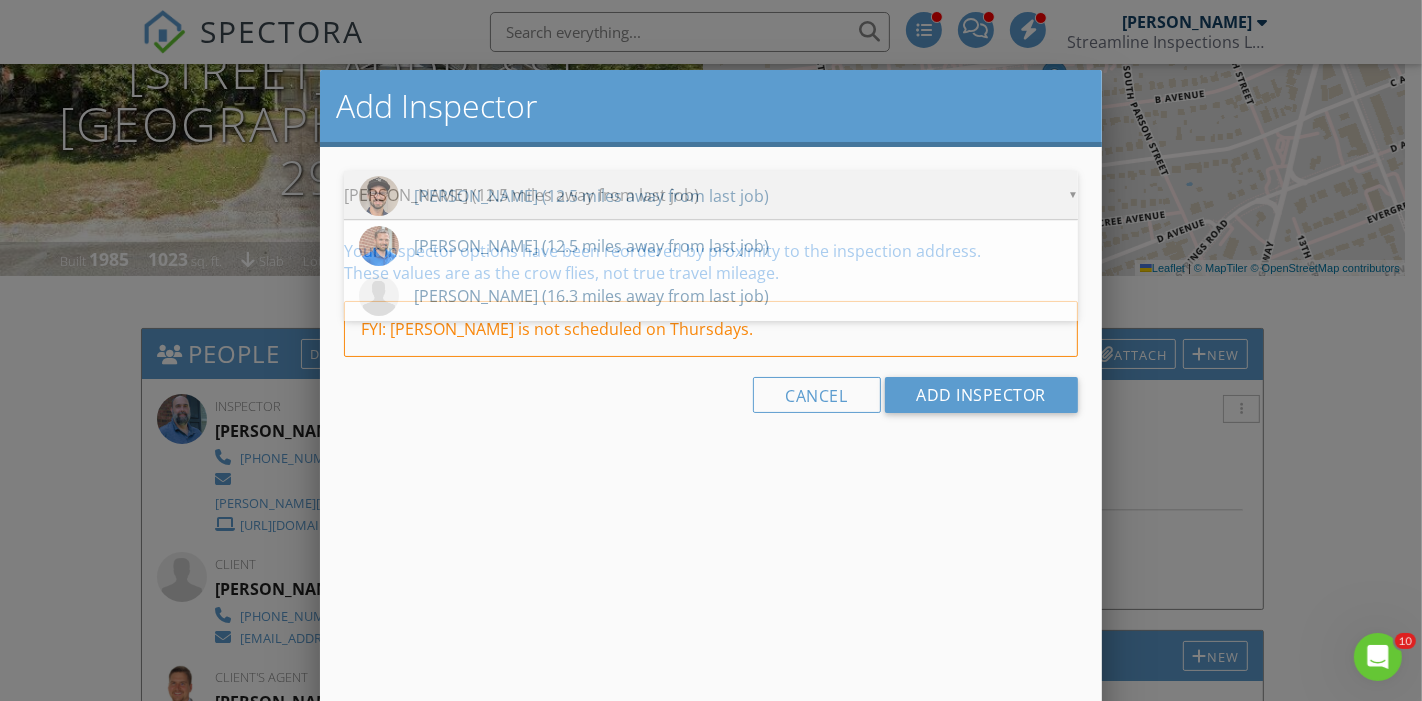 click on "Jordan Gleasure (12.5 miles away from last job)" at bounding box center (711, 196) 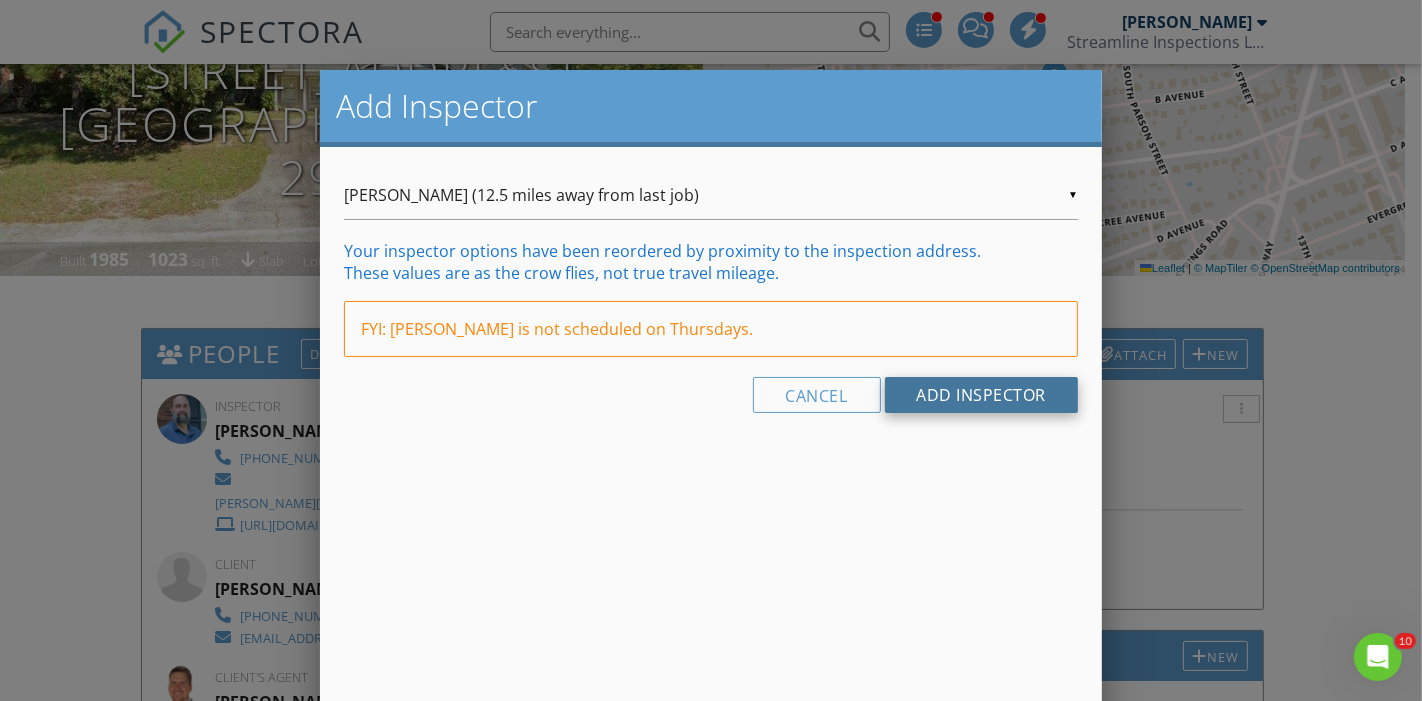 click on "Add Inspector" at bounding box center (982, 395) 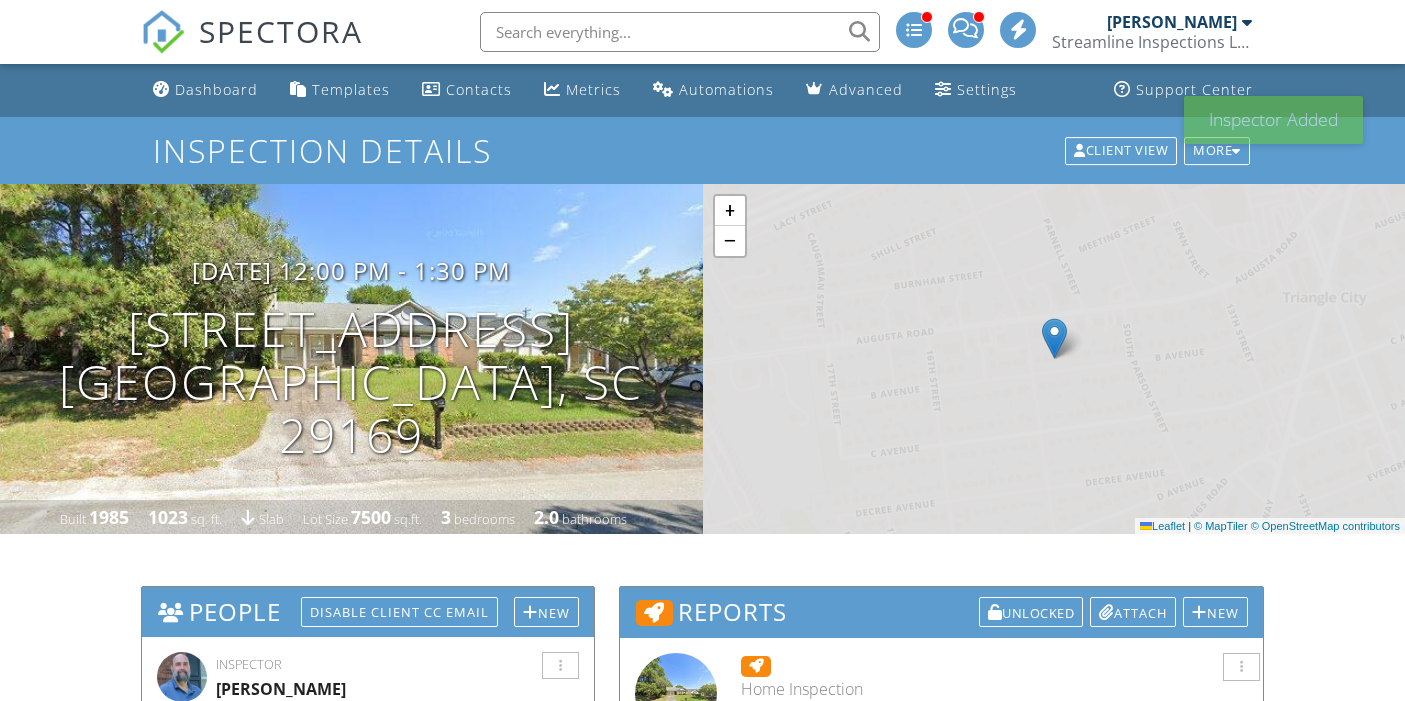 scroll, scrollTop: 0, scrollLeft: 0, axis: both 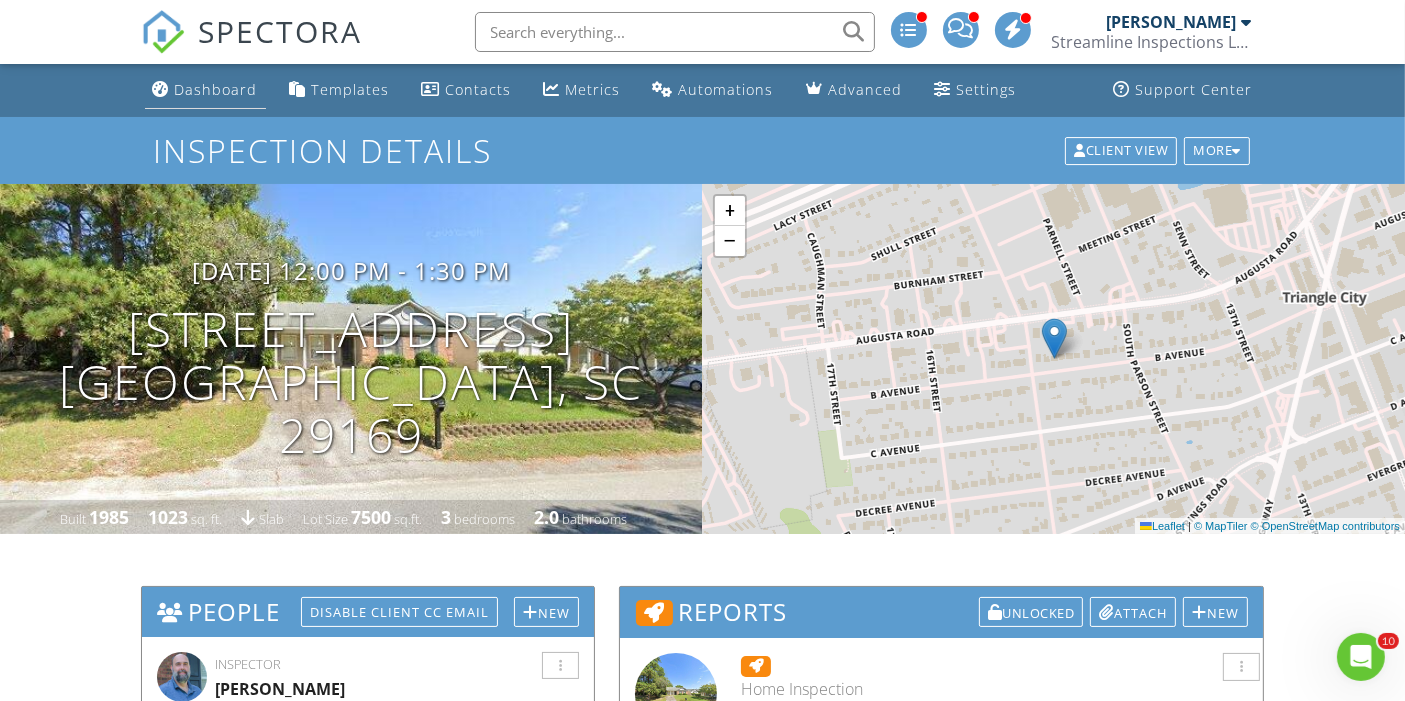 click on "Dashboard" at bounding box center (216, 89) 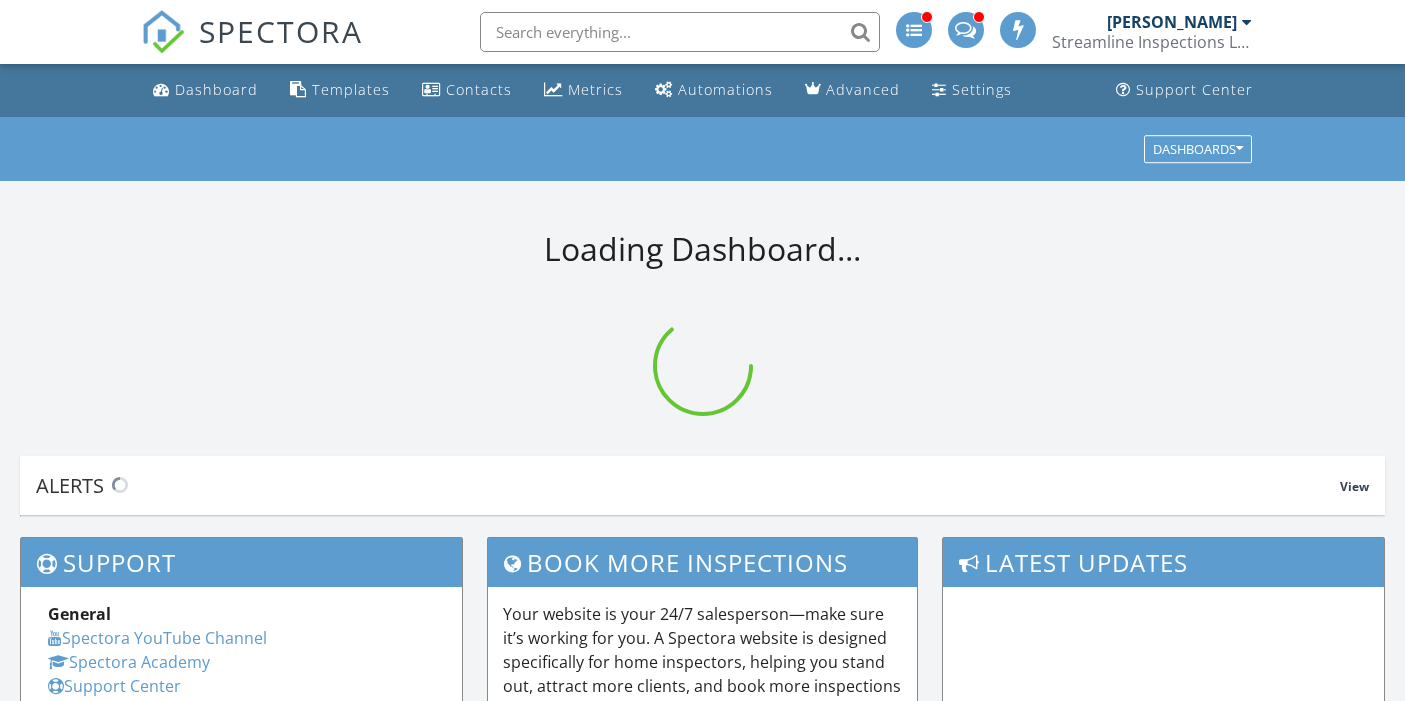 scroll, scrollTop: 0, scrollLeft: 0, axis: both 